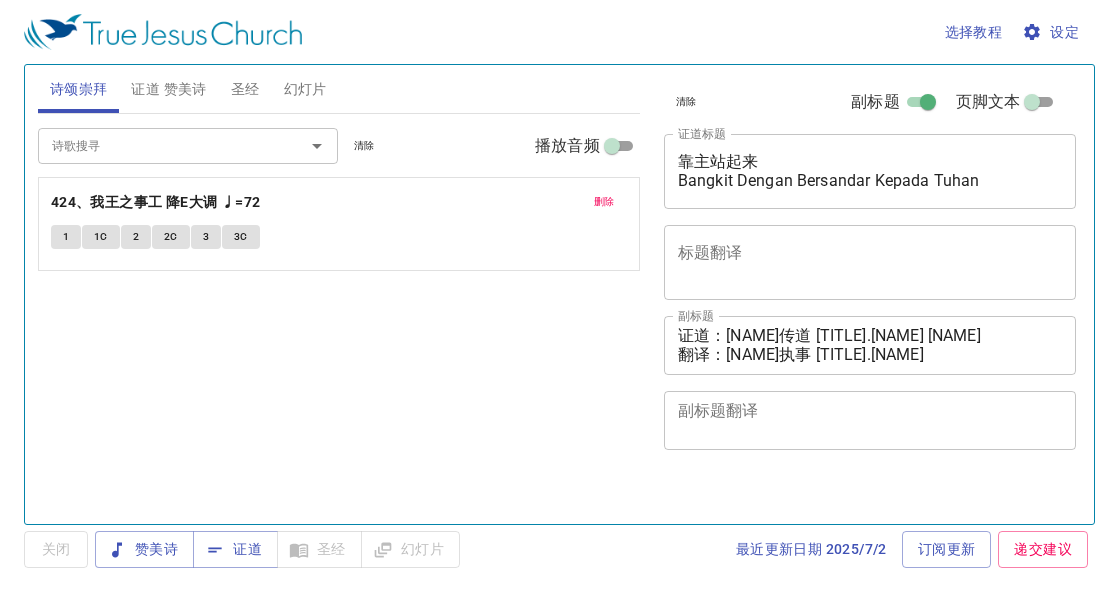 scroll, scrollTop: 0, scrollLeft: 0, axis: both 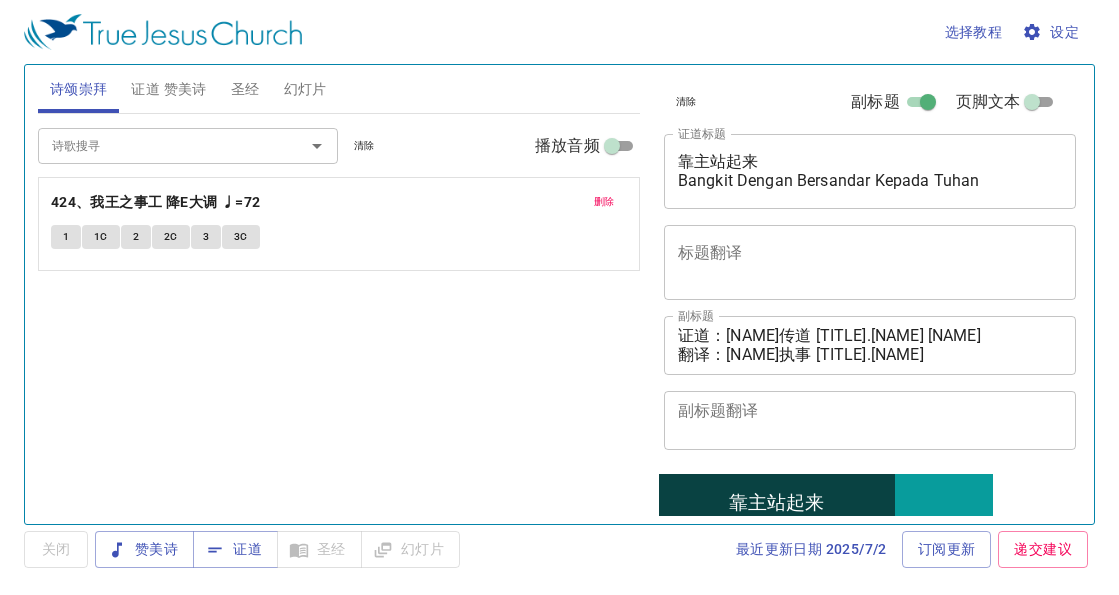 drag, startPoint x: 96, startPoint y: 365, endPoint x: 102, endPoint y: 349, distance: 17.088007 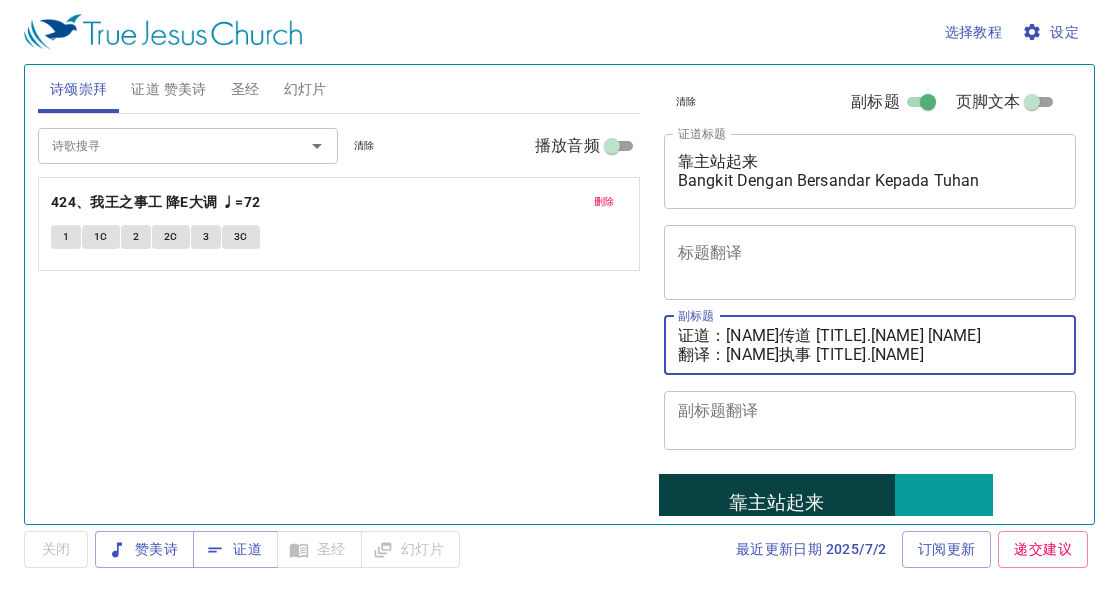 drag, startPoint x: 735, startPoint y: 330, endPoint x: 754, endPoint y: 332, distance: 19.104973 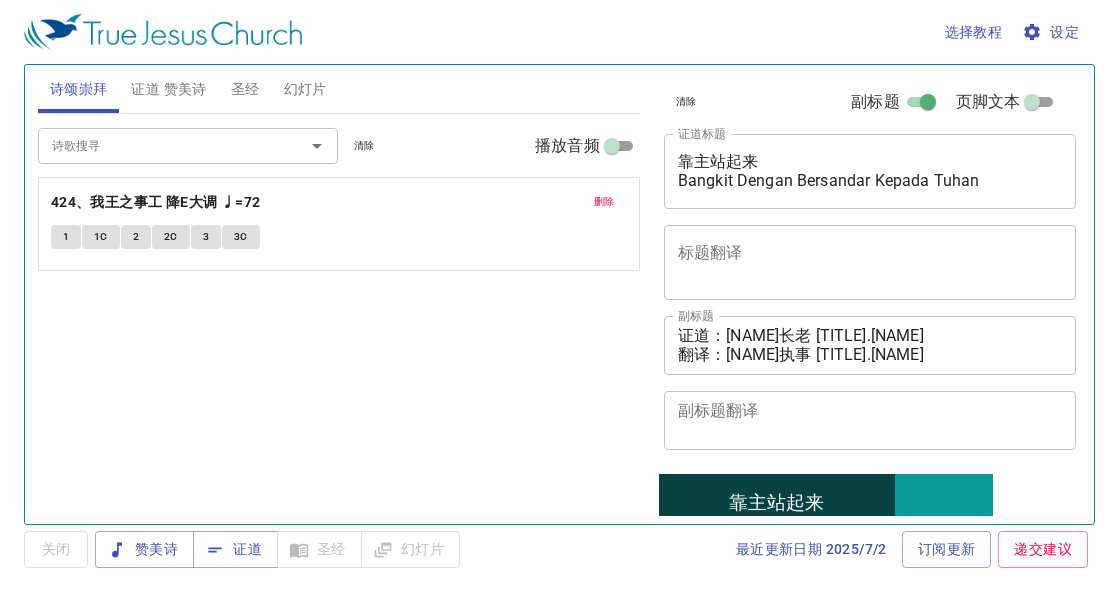 click on "诗歌搜寻 诗歌搜寻   清除 播放音频 删除 424、我王之事工 降E大调 ♩=72   1 1C 2 2C 3 3C" at bounding box center (339, 310) 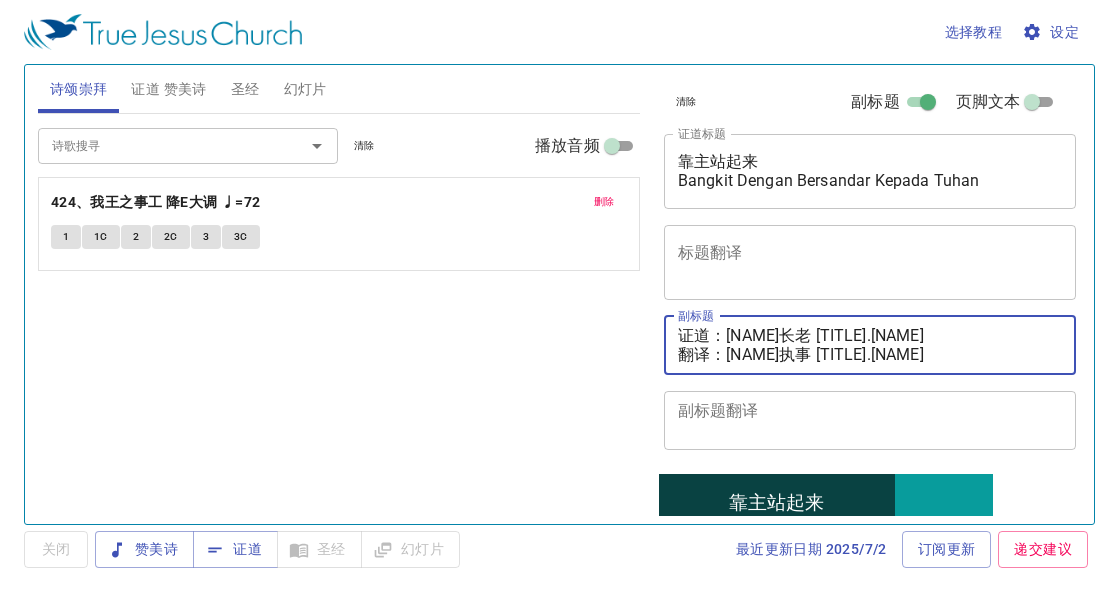 drag, startPoint x: 731, startPoint y: 355, endPoint x: 954, endPoint y: 368, distance: 223.3786 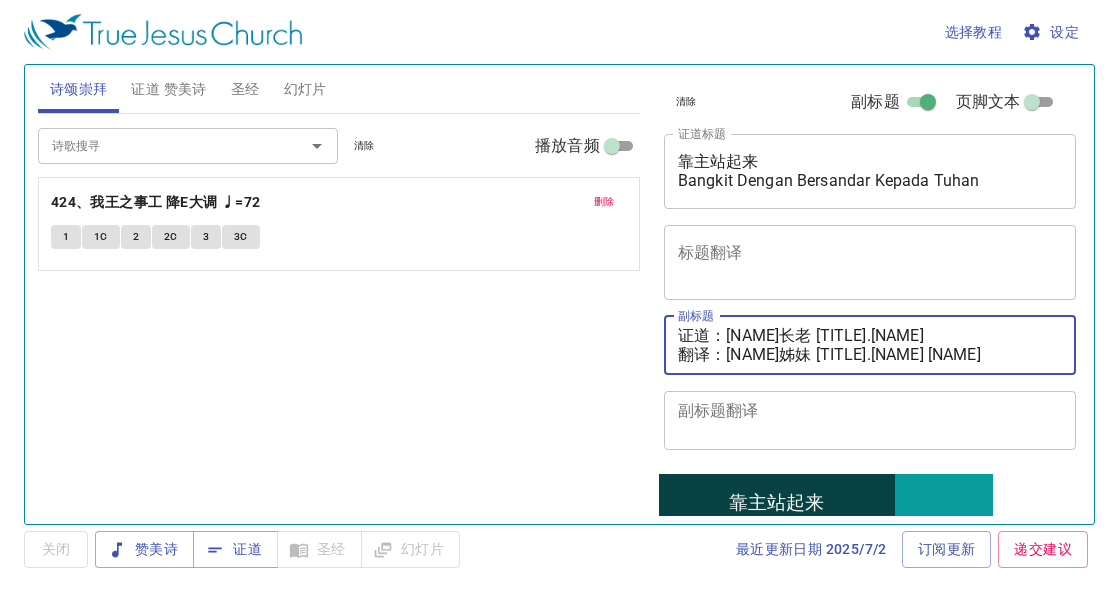 type on "证道：[LAST] [FIRST] Eld.[FIRST].[LAST]
翻译：[LAST] [FIRST] Sis. [LAST] [FIRST]" 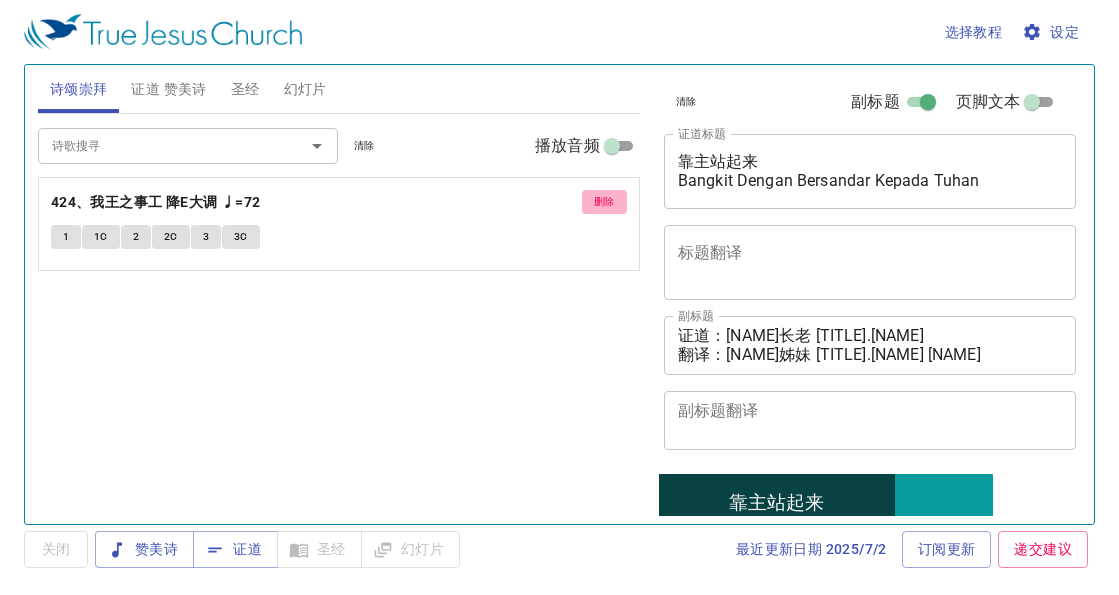 click on "删除" at bounding box center (604, 202) 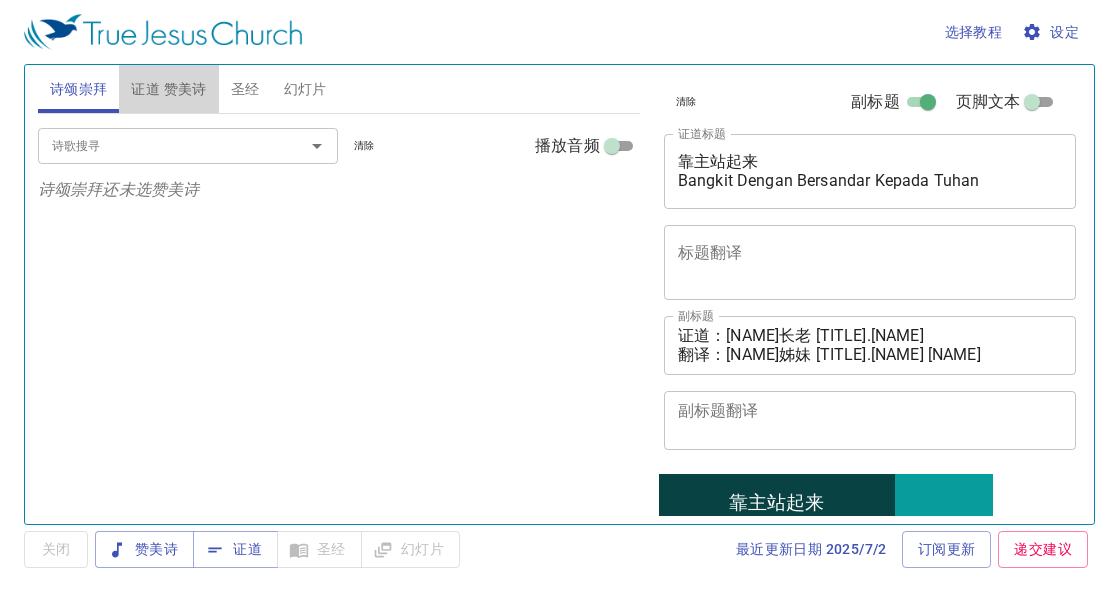 click on "证道 赞美诗" at bounding box center (168, 89) 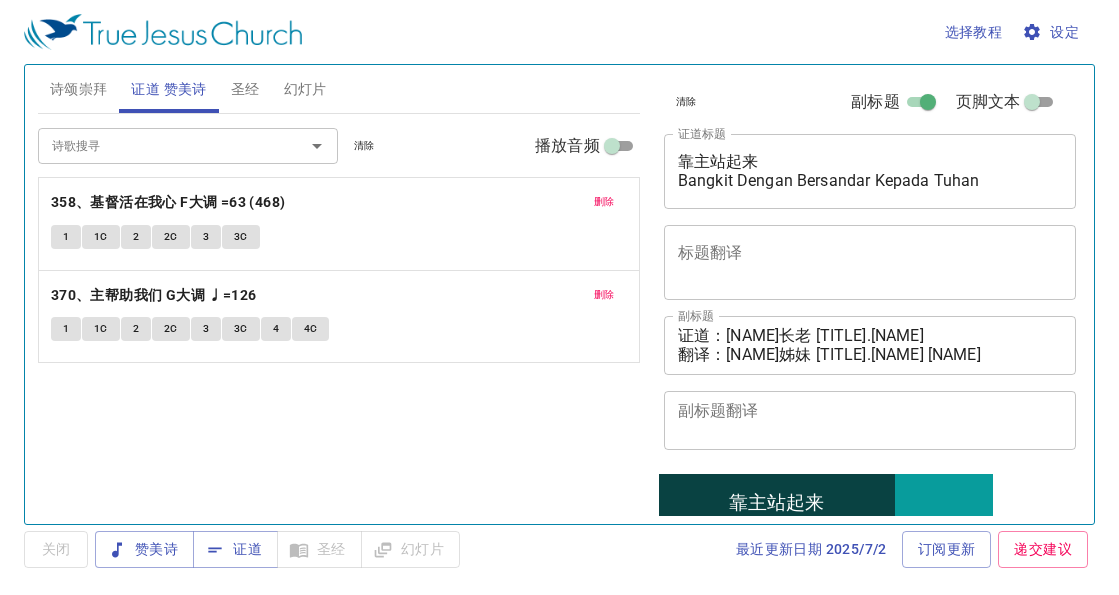 click on "删除" at bounding box center [604, 202] 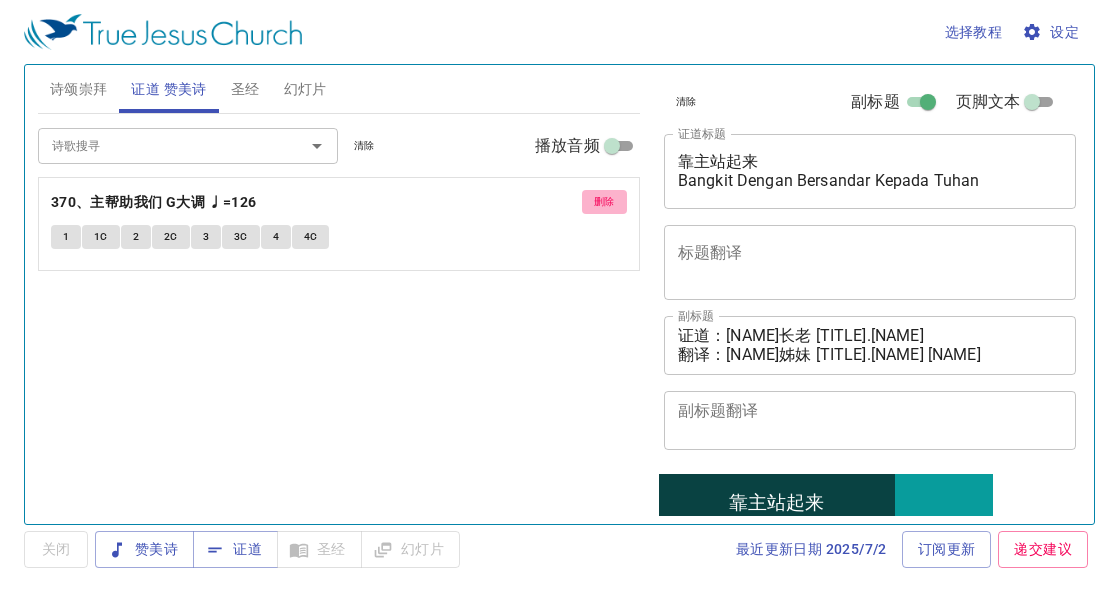 click on "删除" at bounding box center [604, 202] 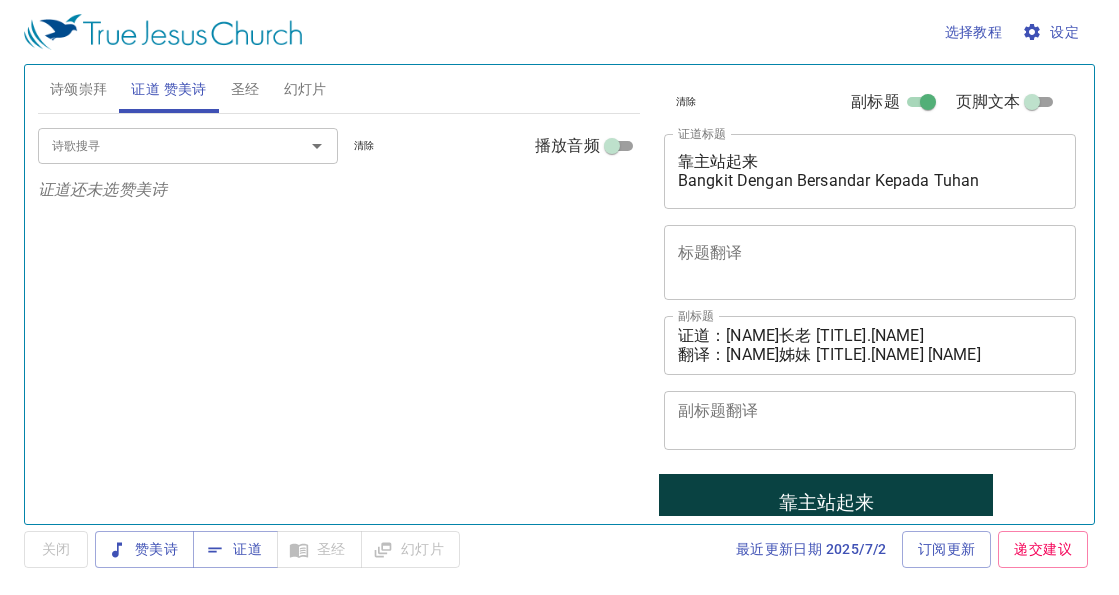 click on "诗颂崇拜" at bounding box center (79, 89) 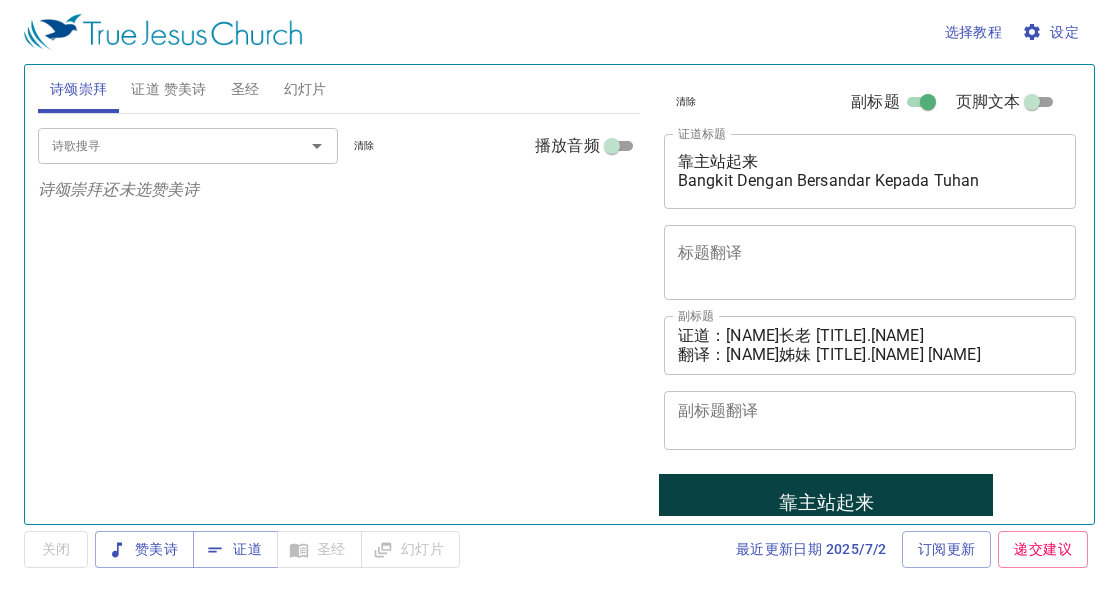 click on "诗歌搜寻" at bounding box center (158, 145) 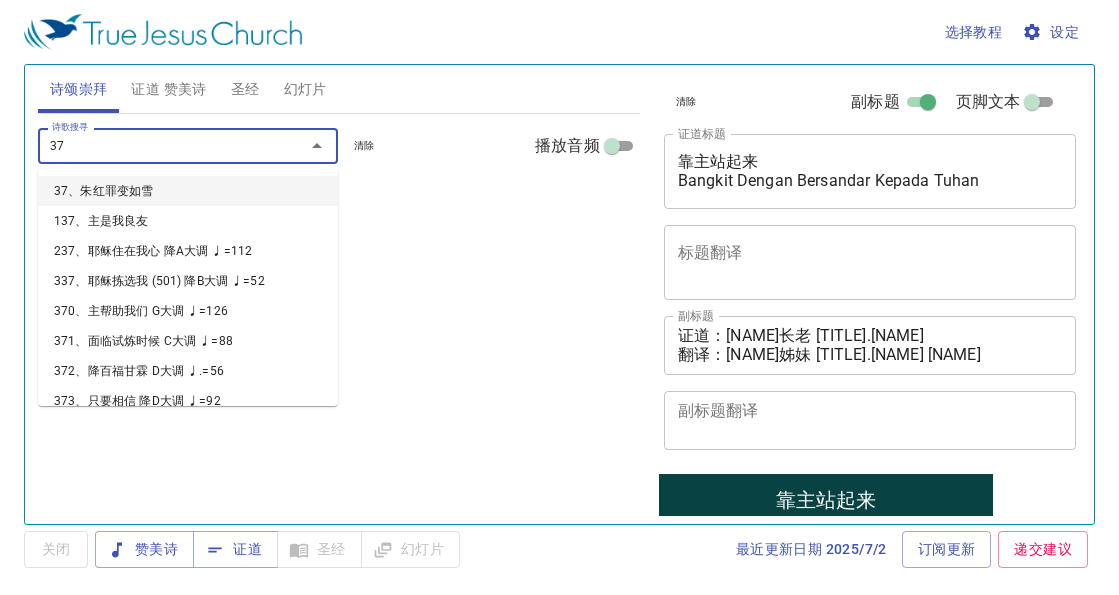 type on "378" 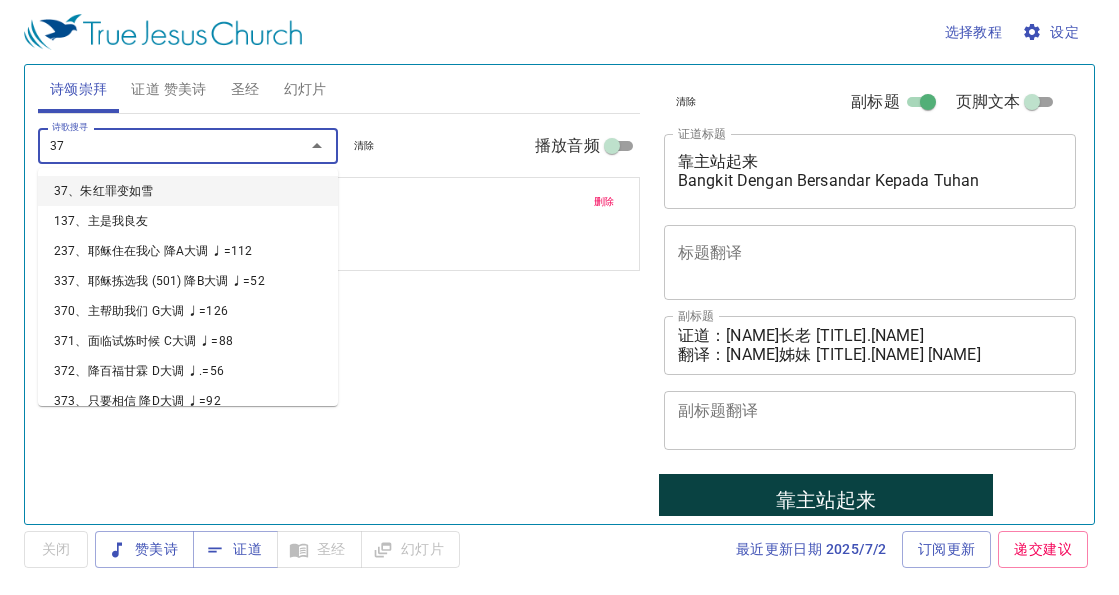 type on "379" 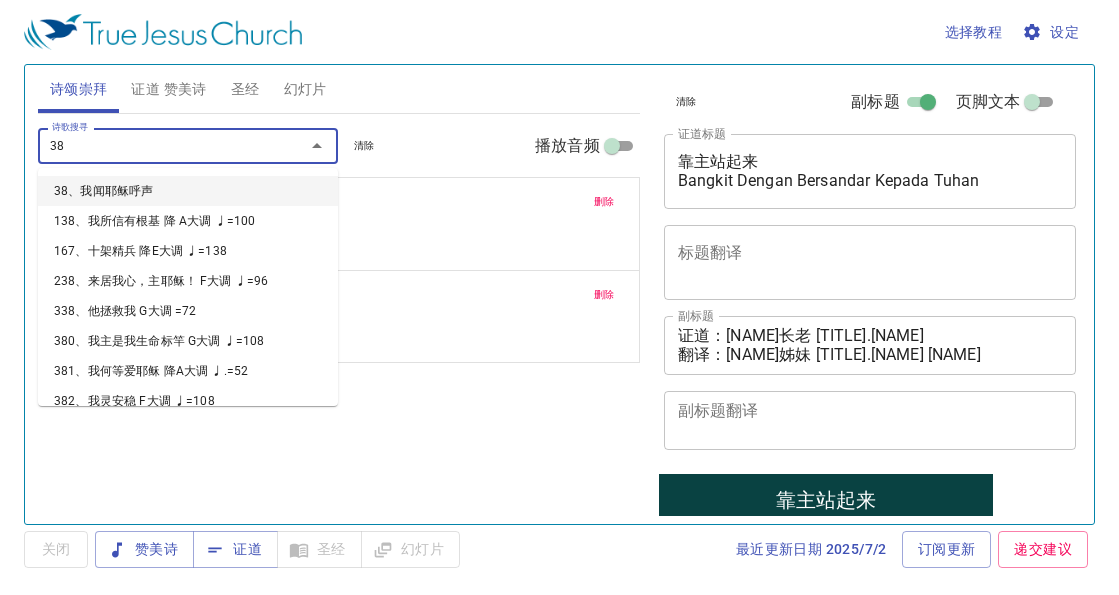 type on "380" 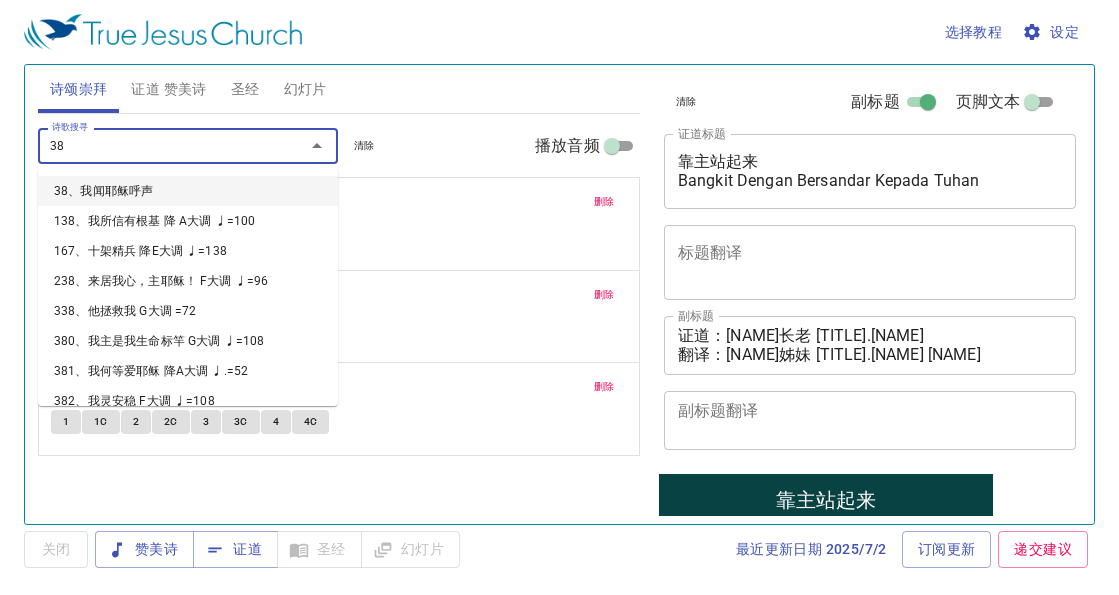 type on "381" 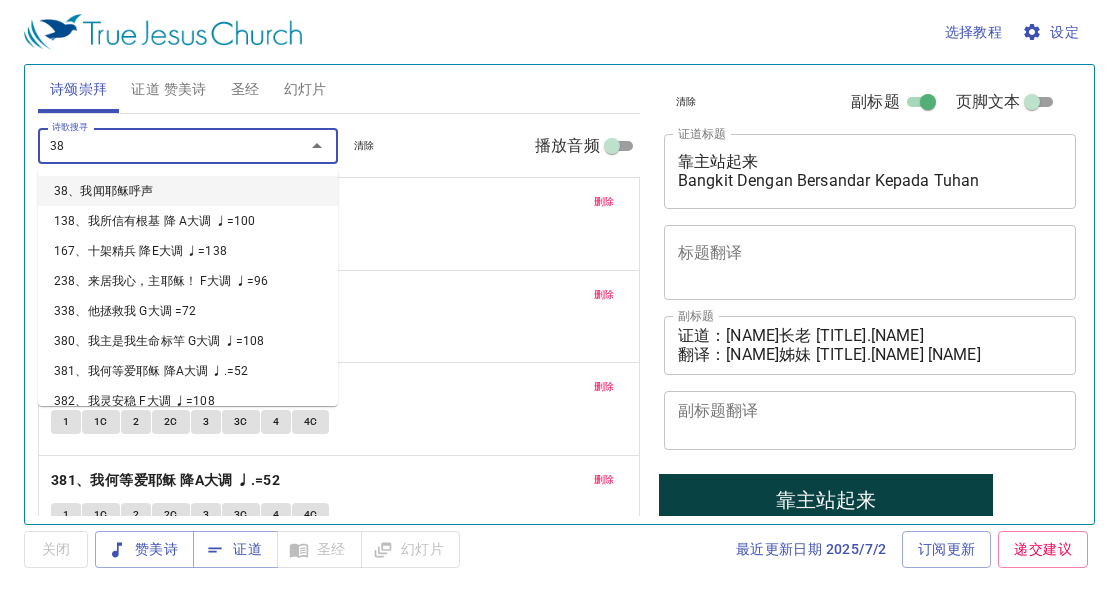 type on "383" 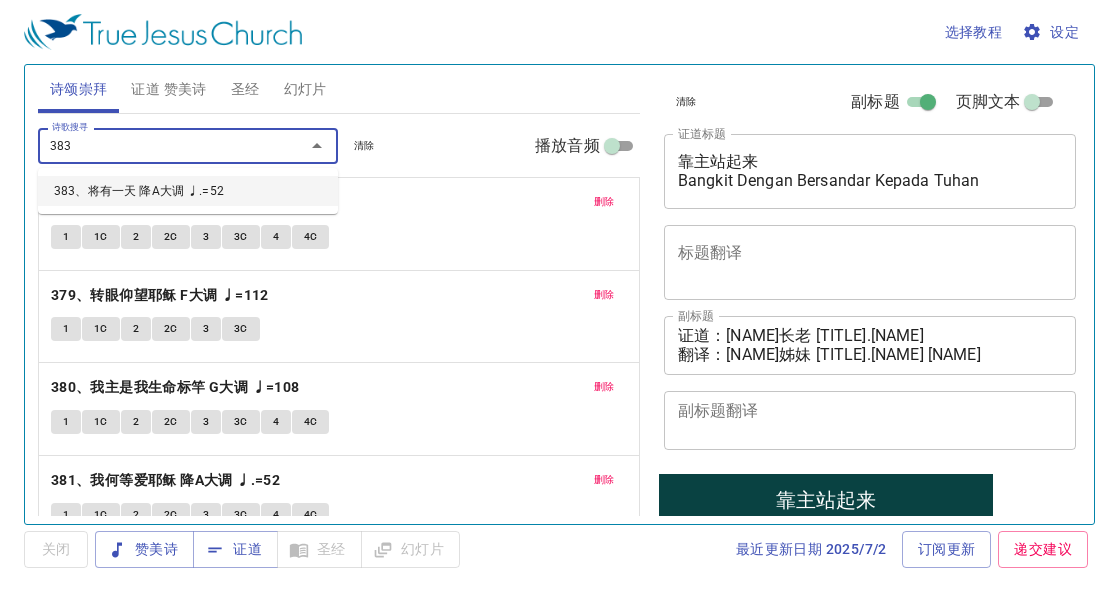 type 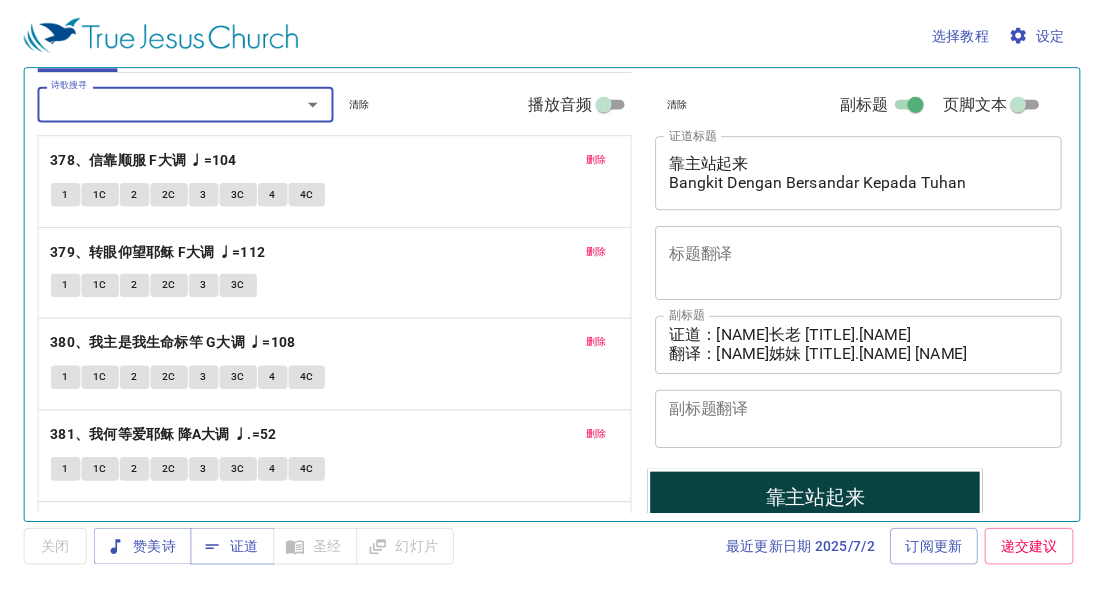 scroll, scrollTop: 0, scrollLeft: 0, axis: both 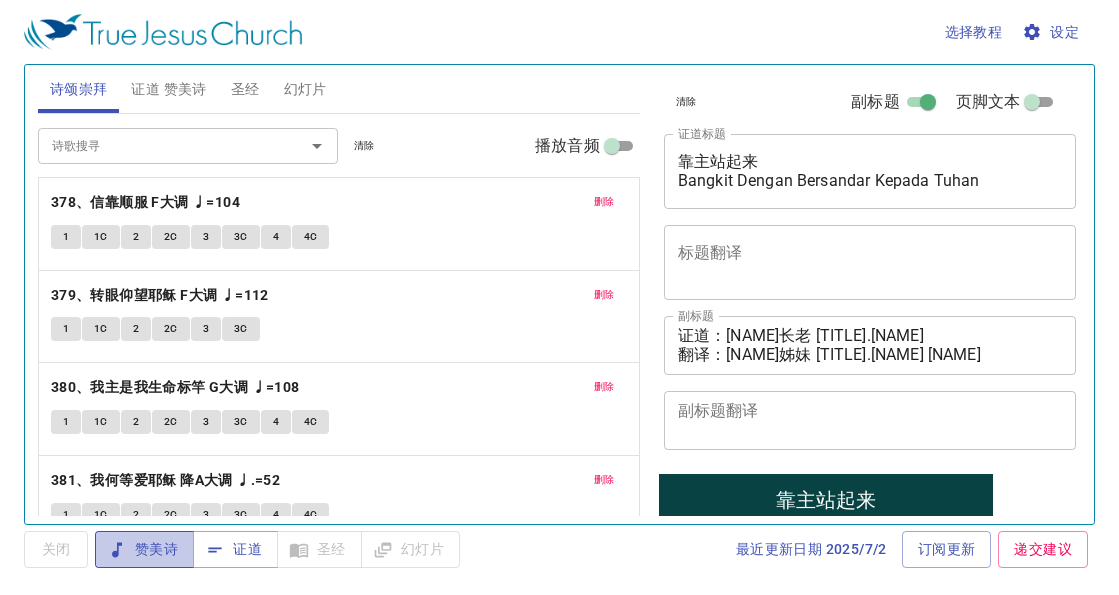 click on "赞美诗" at bounding box center [144, 549] 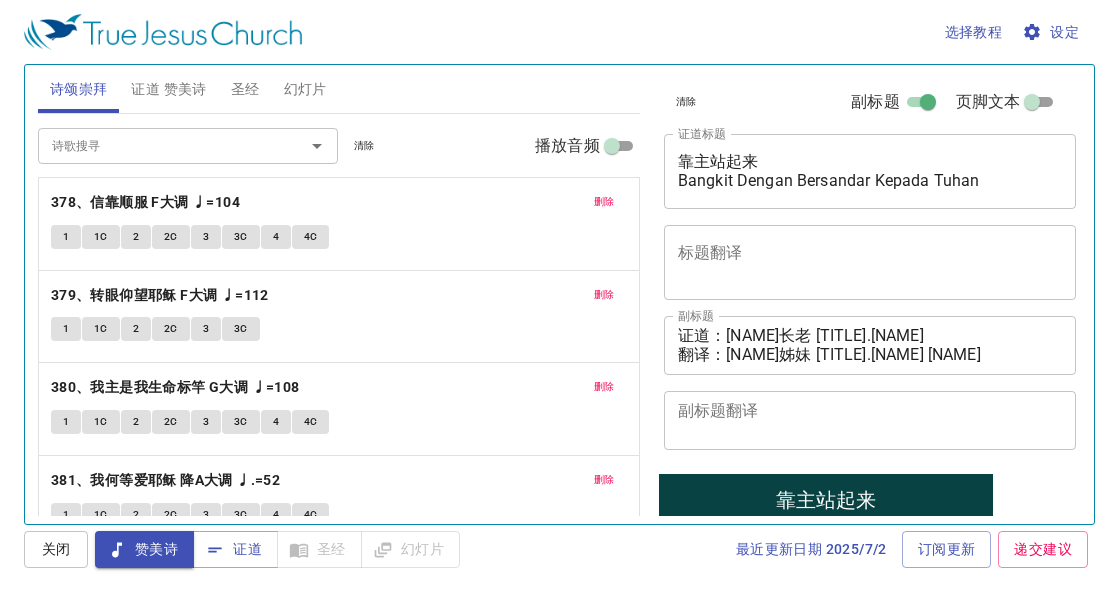 click on "设定" at bounding box center (1052, 32) 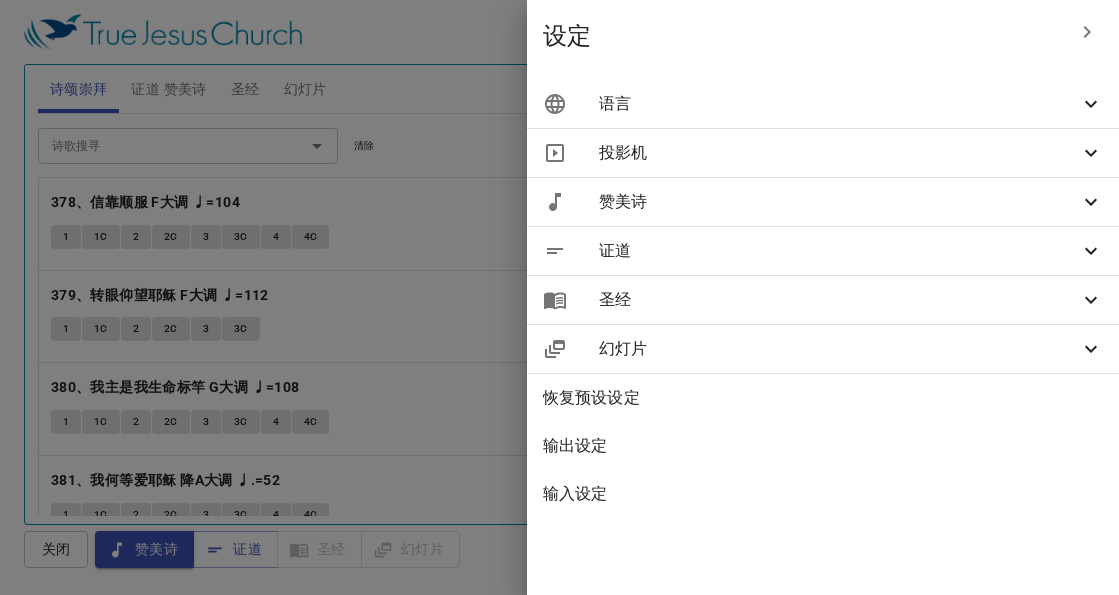 click on "语言" at bounding box center (839, 104) 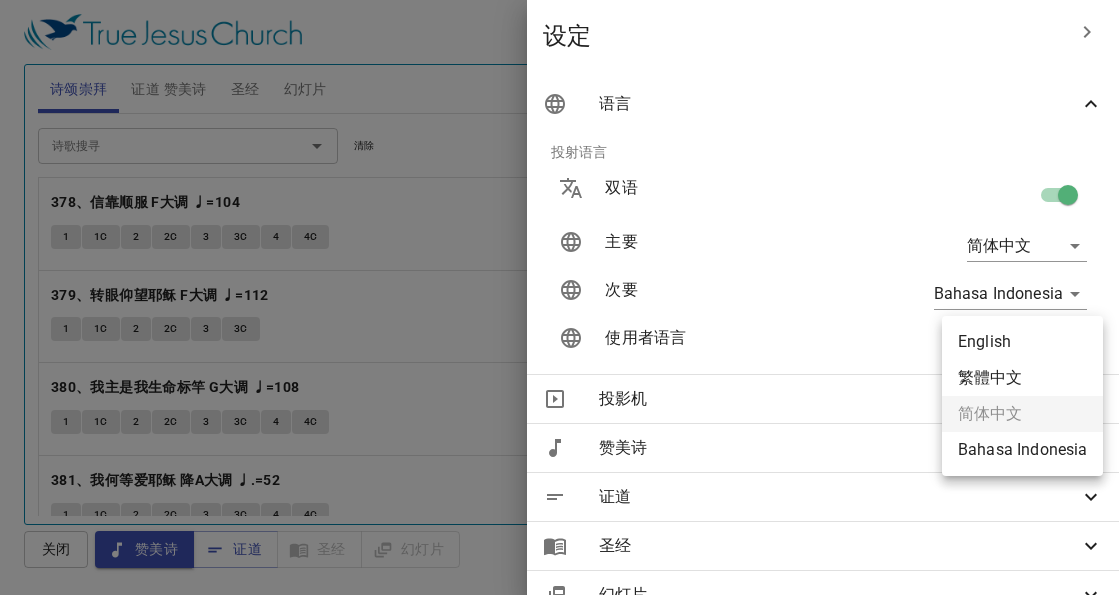 click on "选择教程 设定 诗颂崇拜 证道 赞美诗 圣经 幻灯片 诗歌搜寻 诗歌搜寻   清除 播放音频 删除 378、信靠顺服 F大调 ♩=104   1 1C 2 2C 3 3C 4 4C 删除 379、转眼仰望耶稣 F大调 ♩=112   1 1C 2 2C 3 3C 删除 380、我主是我生命标竿 G大调 ♩=108   1 1C 2 2C 3 3C 4 4C 删除 381、我何等爱耶稣 降A大调 ♩.=52   1 1C 2 2C 3 3C 4 4C 删除 383、将有一天 降A大调 ♩.=52   1 2 3 诗歌搜寻 诗歌搜寻   清除 播放音频 证道还未选赞美诗 创世记 1 挑选圣经章节 (Ctrl + /) 挑选圣经章节 (Ctrl + /)   经文历史   上一节  (←, ↑)     下一节  (→, ↓) 显示 1 节 显示 2 节 显示 3 节 显示 4 节 显示 5 节 1 ﻿起初 ，　神 创造 天 地 。   Pada mulanya  Allah  menciptakan  langit  dan bumi .  2 地 是 空虚 混沌 ，渊 面 黑暗 ；　神 的灵 运行 在水 面 上 。   Bumi  belum berbentuk  dan kosong ; gelap gulita  menutupi  samudera raya , dan Roh  Allah  di atas" at bounding box center [559, 297] 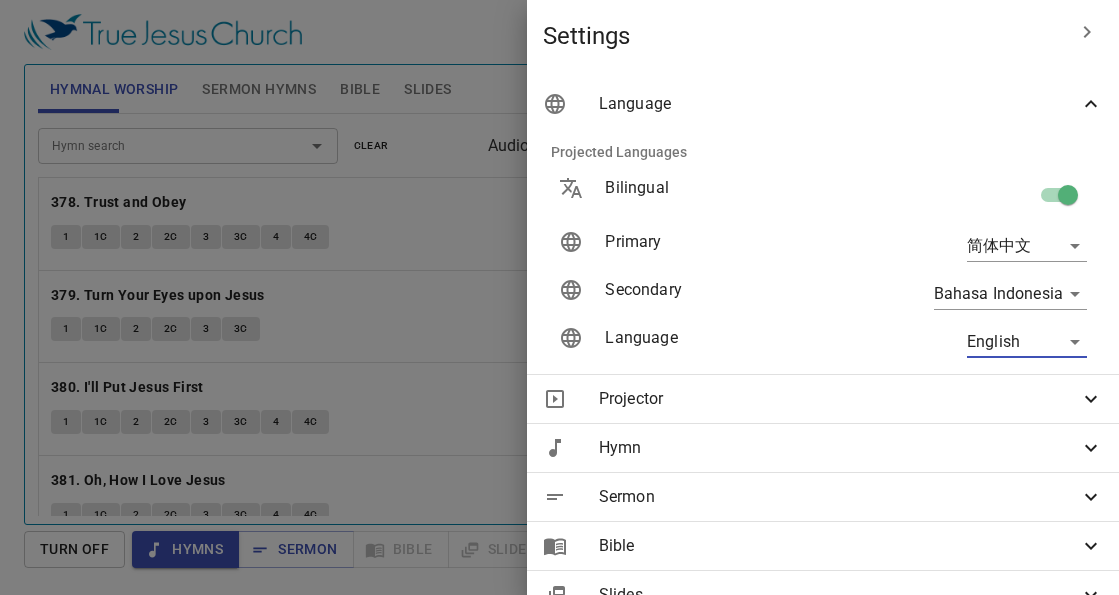 click at bounding box center (559, 297) 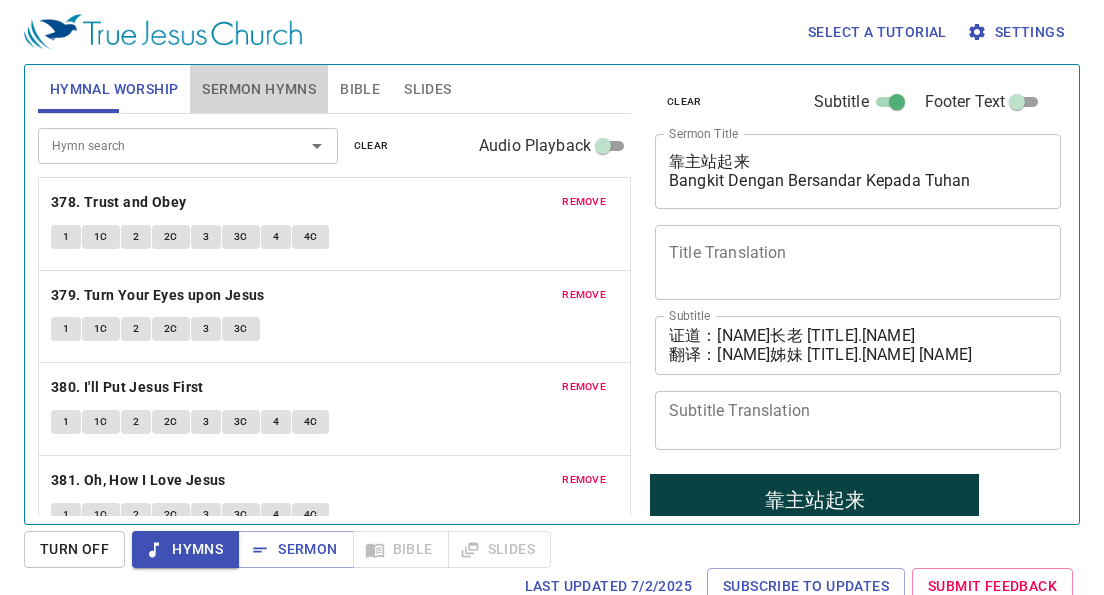 click on "Sermon Hymns" at bounding box center [259, 89] 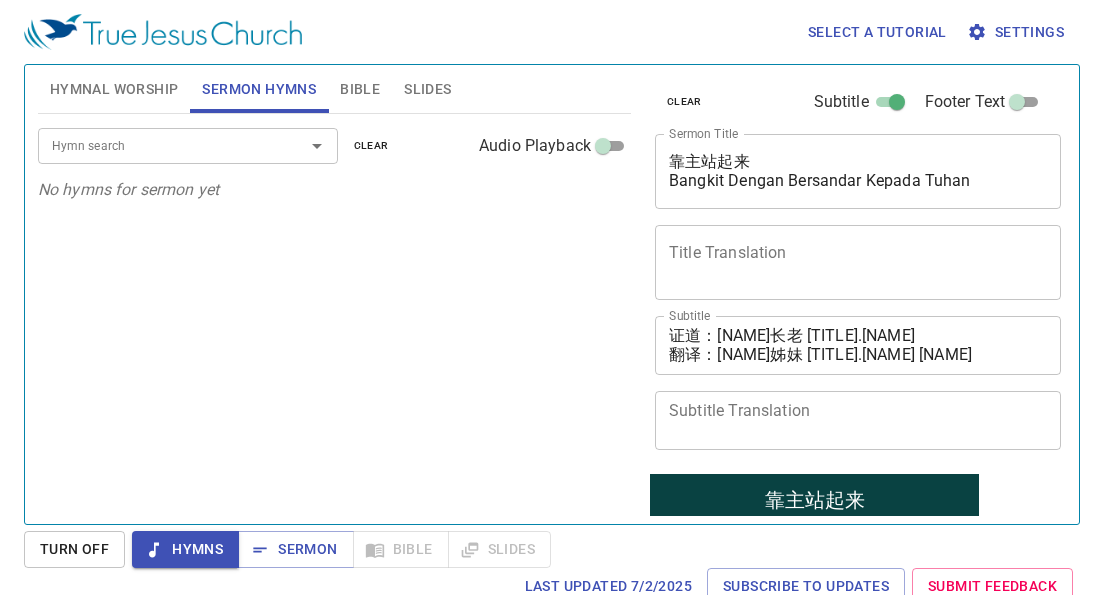 drag, startPoint x: 369, startPoint y: 94, endPoint x: 118, endPoint y: 187, distance: 267.67517 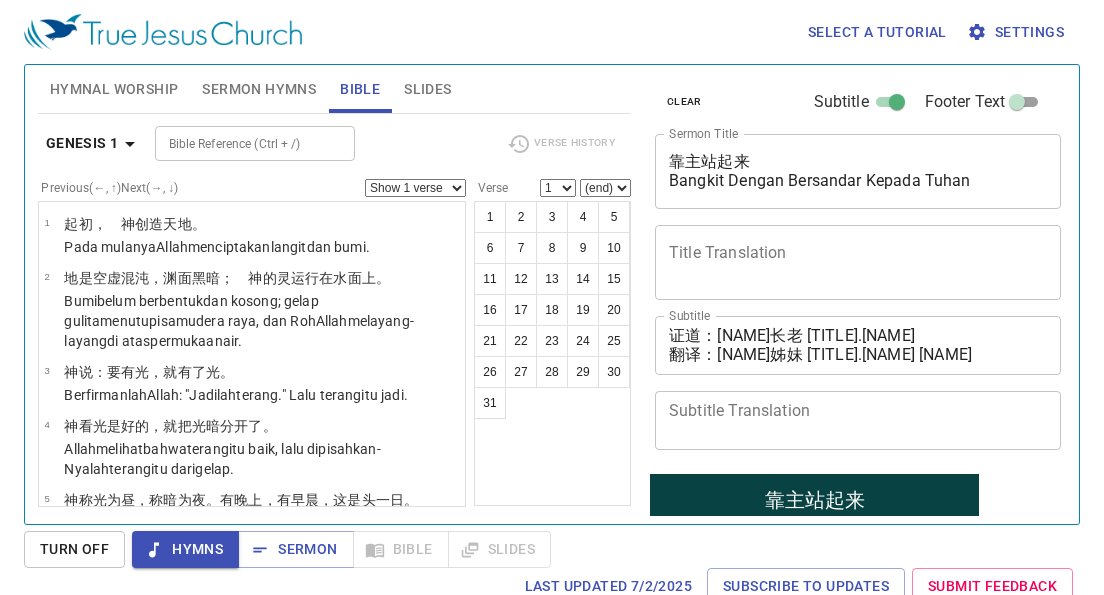 click on "Genesis 1 Bible Reference (Ctrl + /) Bible Reference (Ctrl + /)   Verse History" at bounding box center [334, 151] 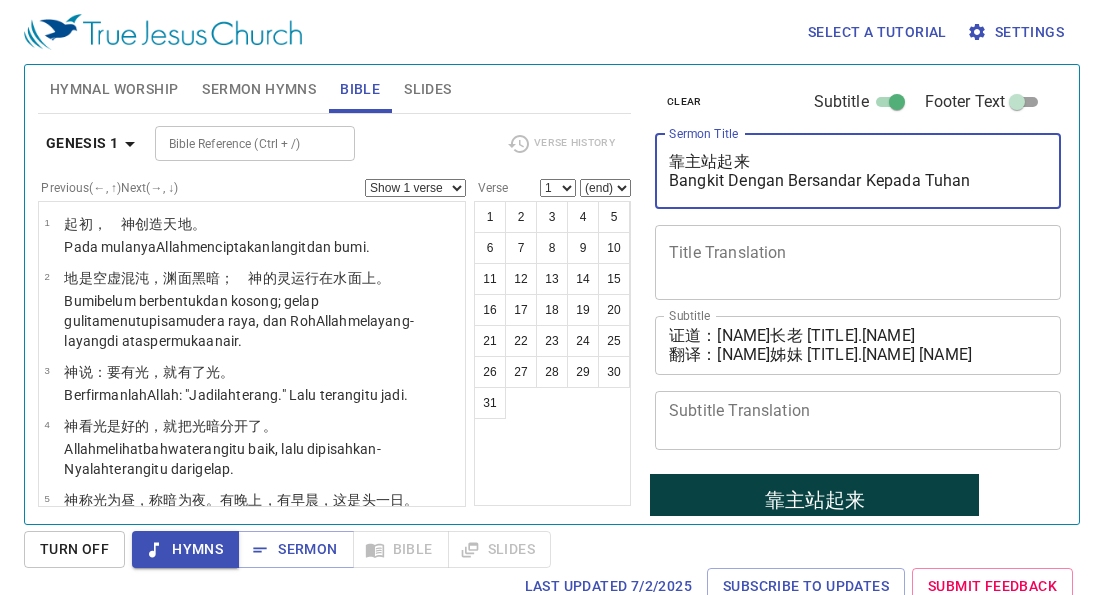 click on "靠主站起来
Bangkit Dengan Bersandar Kepada Tuhan" at bounding box center (858, 171) 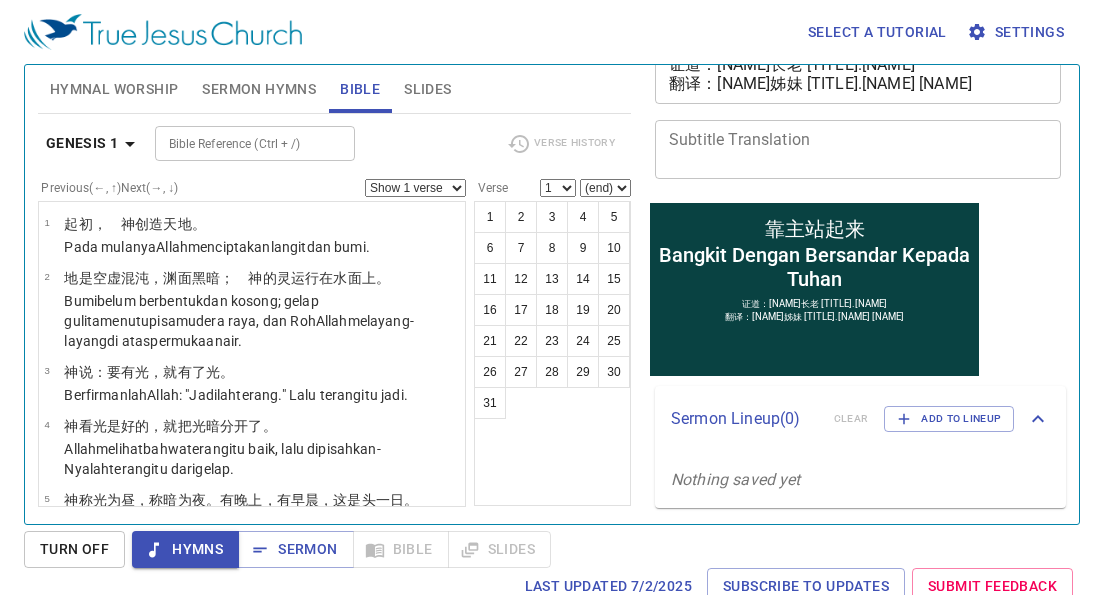 scroll, scrollTop: 271, scrollLeft: 0, axis: vertical 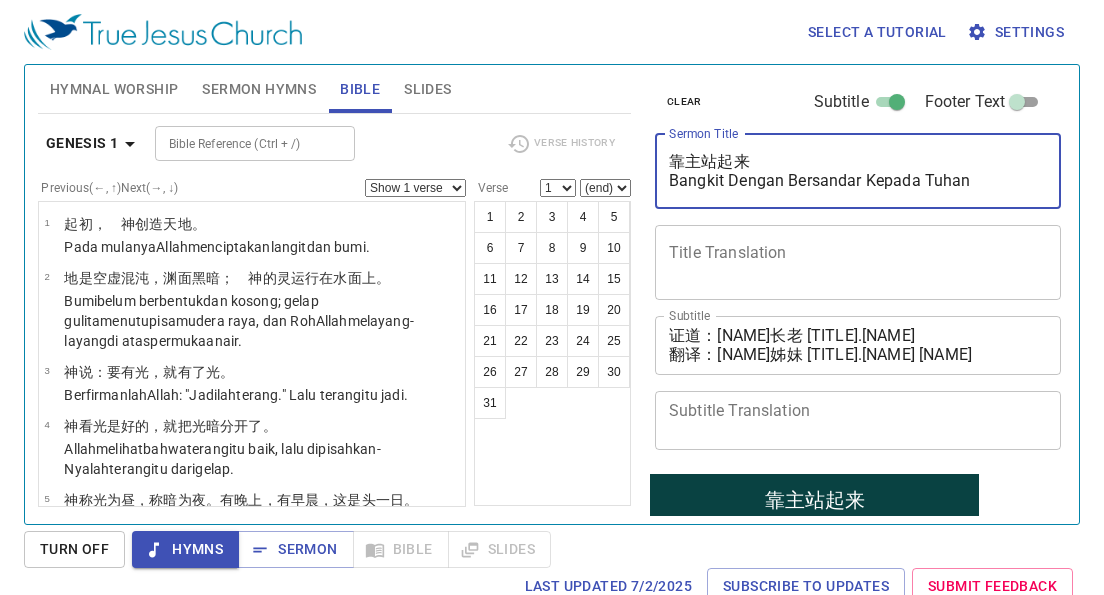 click on "Hymnal Worship" at bounding box center [114, 89] 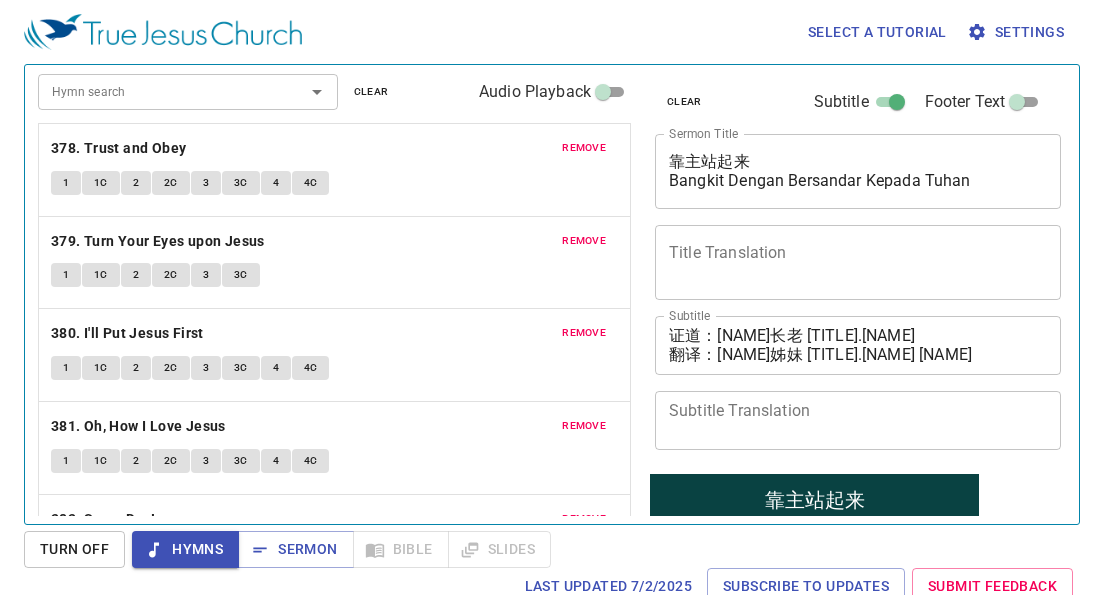 scroll, scrollTop: 126, scrollLeft: 0, axis: vertical 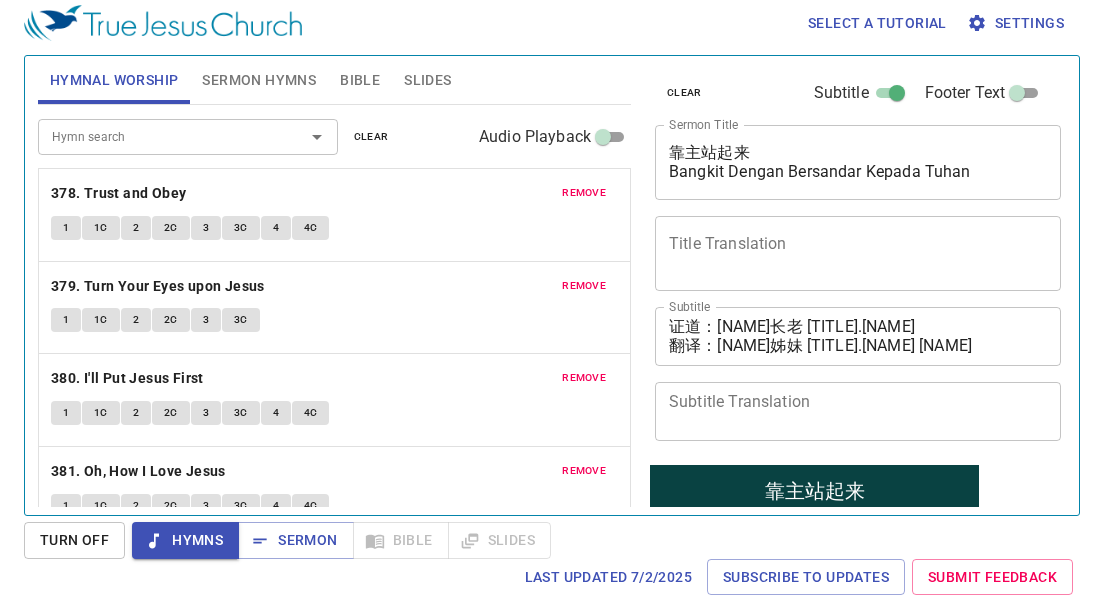 click on "Sermon Hymns" at bounding box center [259, 80] 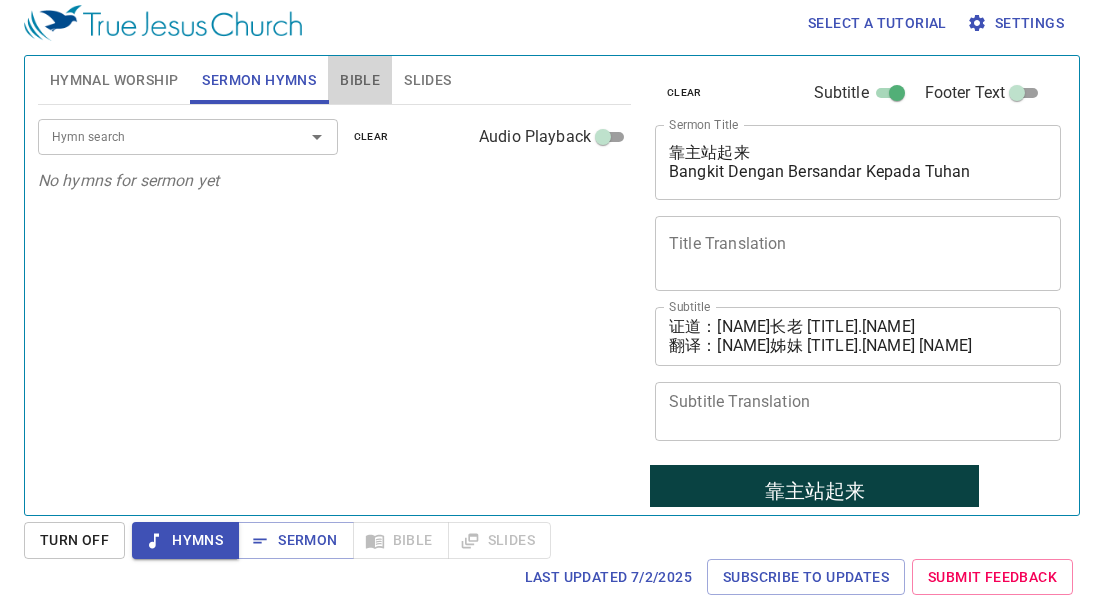 click on "Bible" at bounding box center [360, 80] 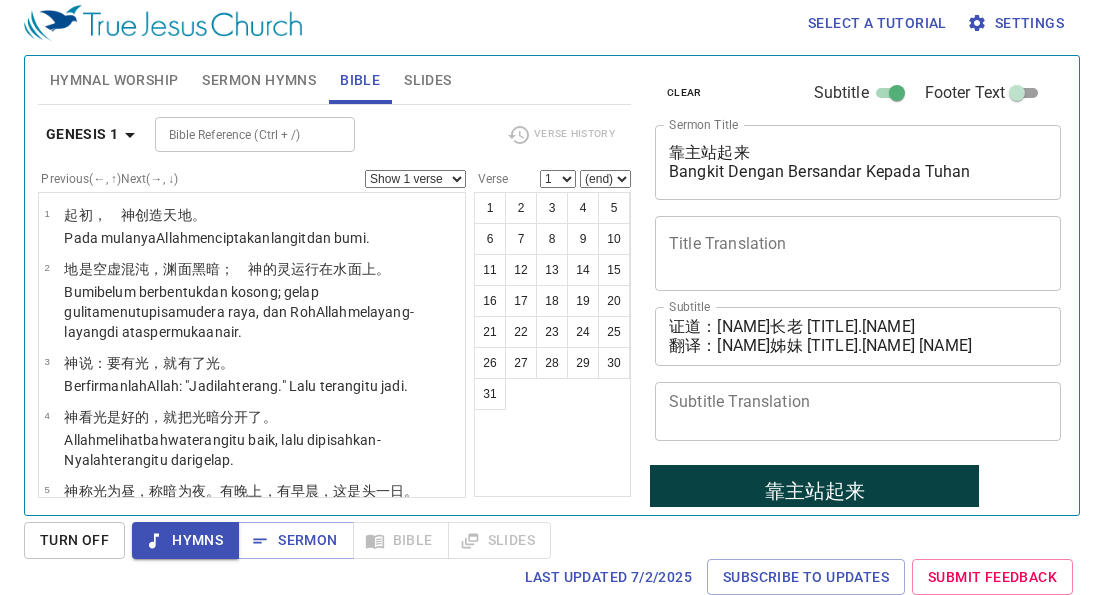 click on "Slides" at bounding box center (427, 80) 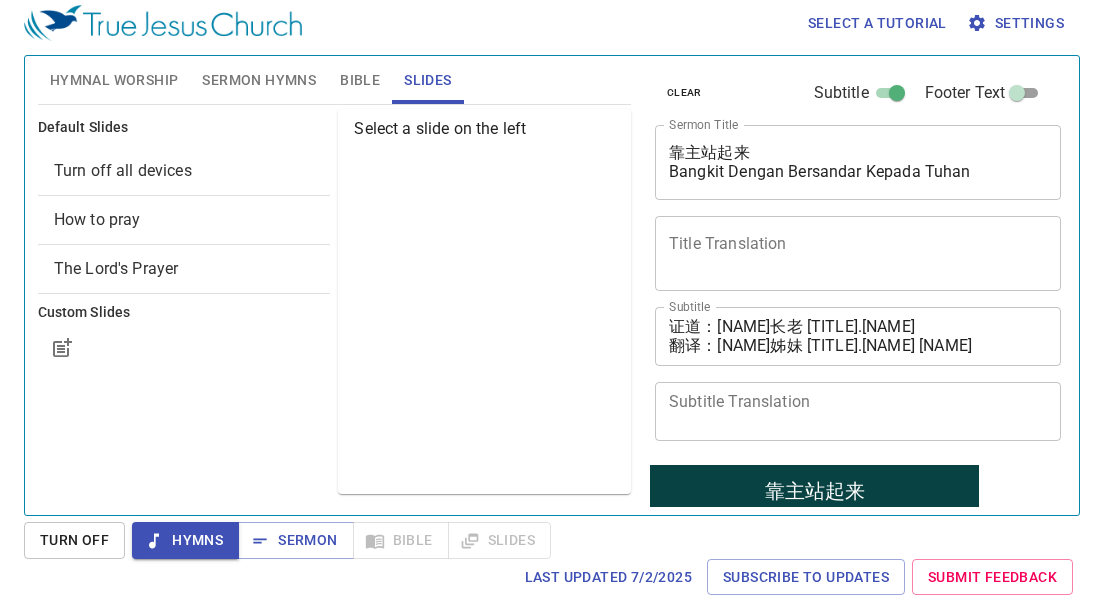 click on "Sermon Hymns" at bounding box center [259, 80] 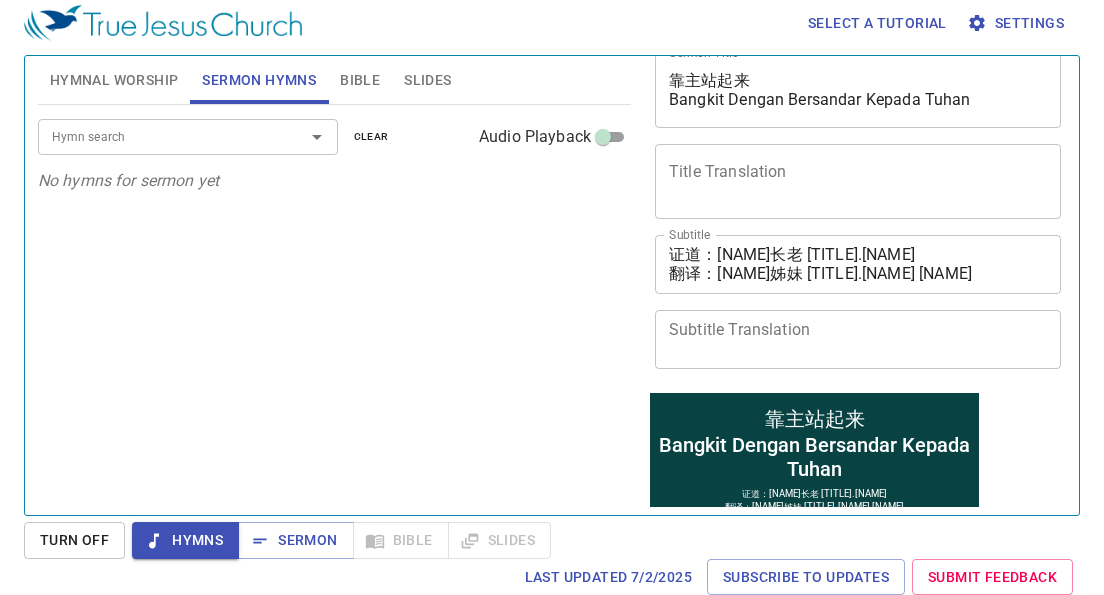 scroll, scrollTop: 0, scrollLeft: 0, axis: both 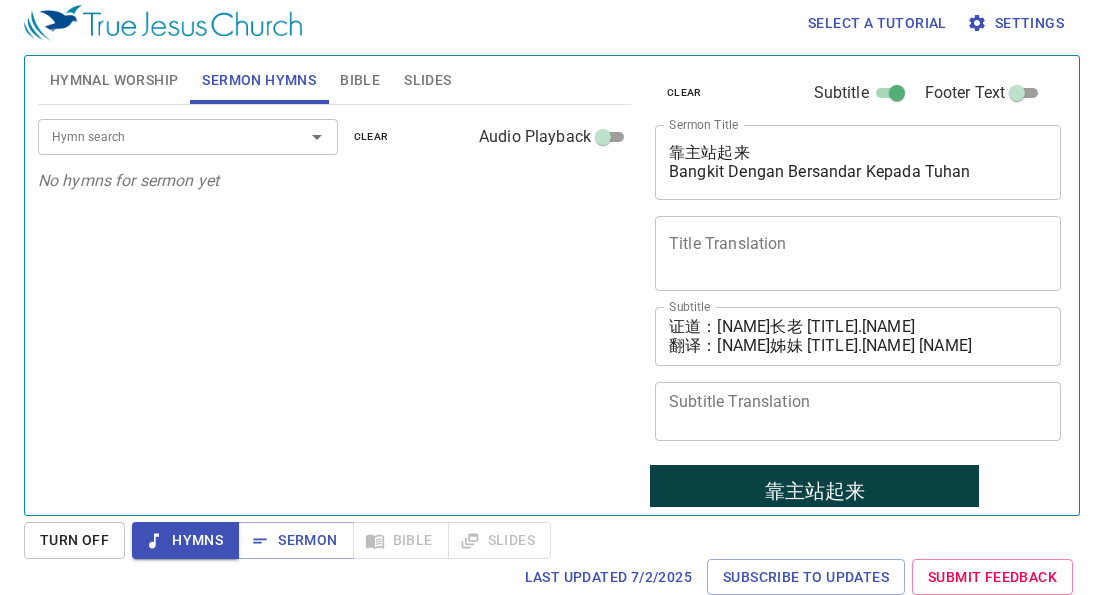 click on "Hymnal Worship" at bounding box center [114, 80] 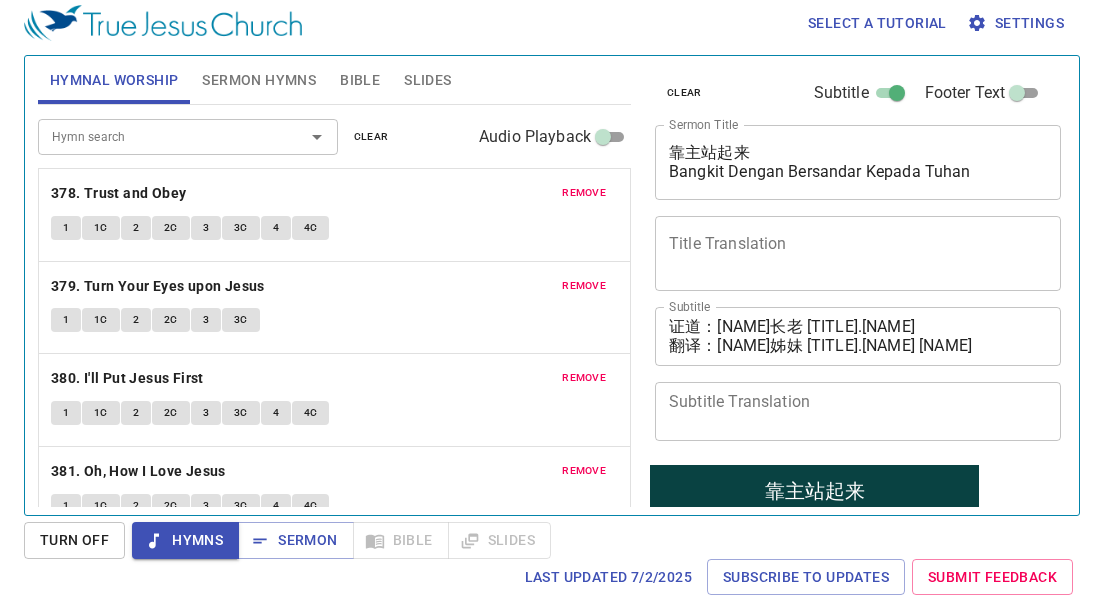 click on "Sermon Hymns" at bounding box center (259, 80) 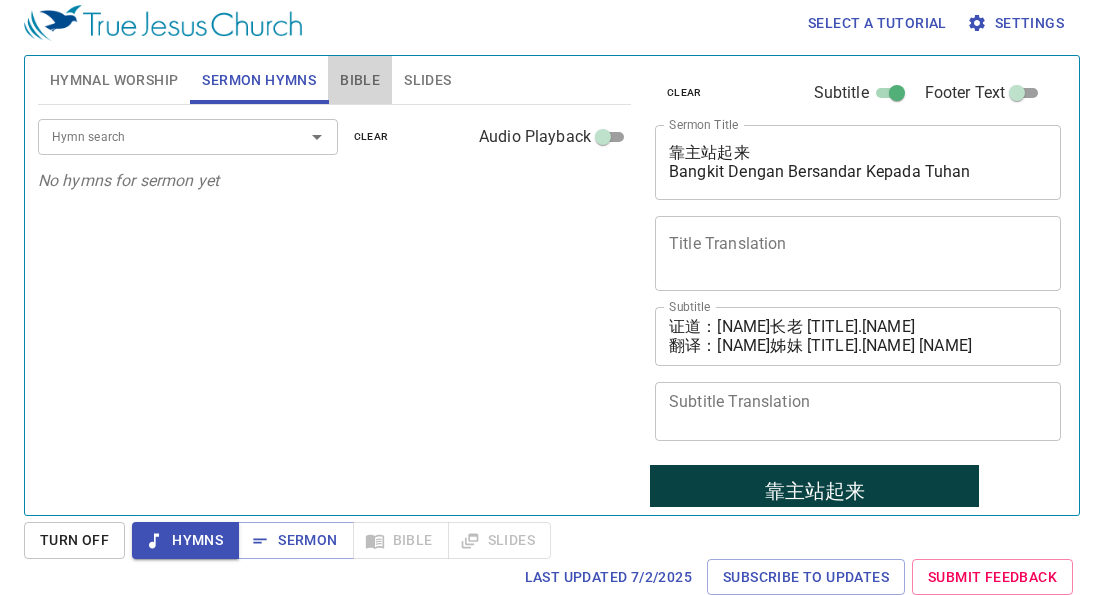 click on "Bible" at bounding box center [360, 80] 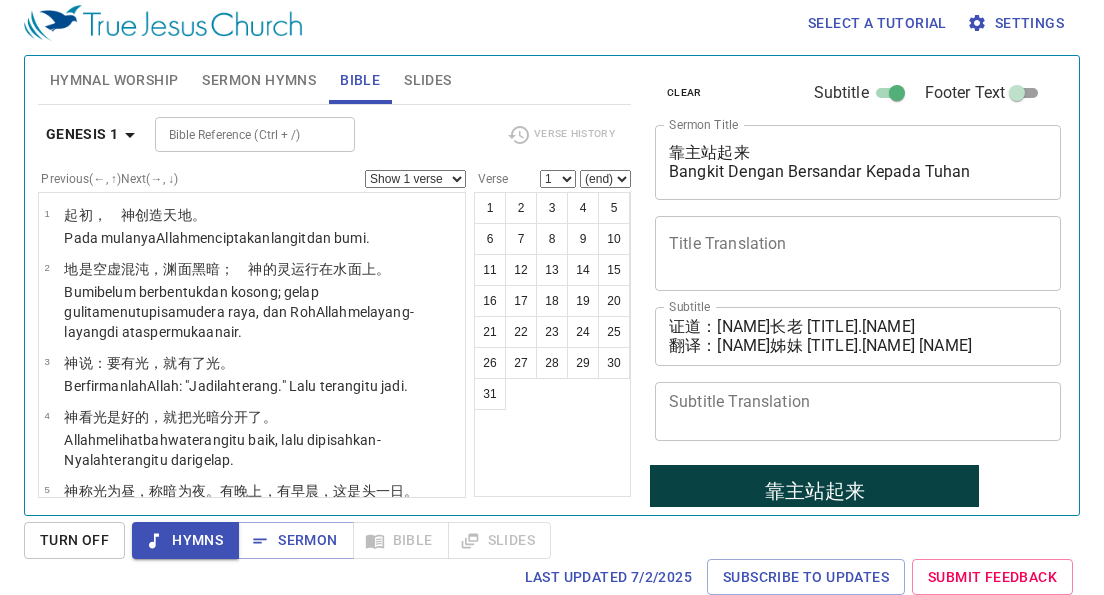 click on "Slides" at bounding box center (427, 80) 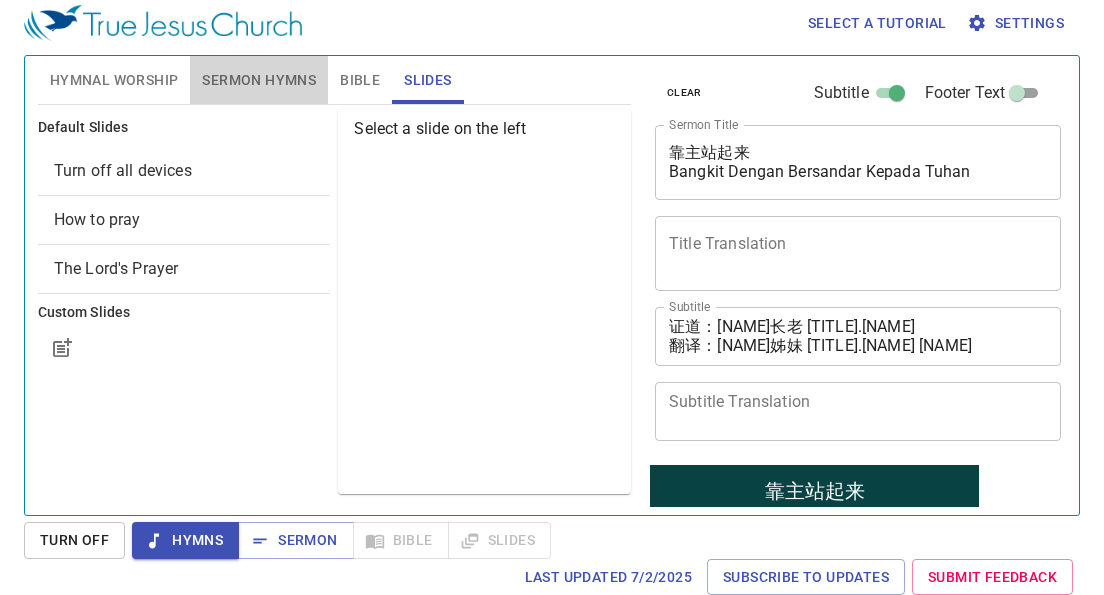click on "Sermon Hymns" at bounding box center [259, 80] 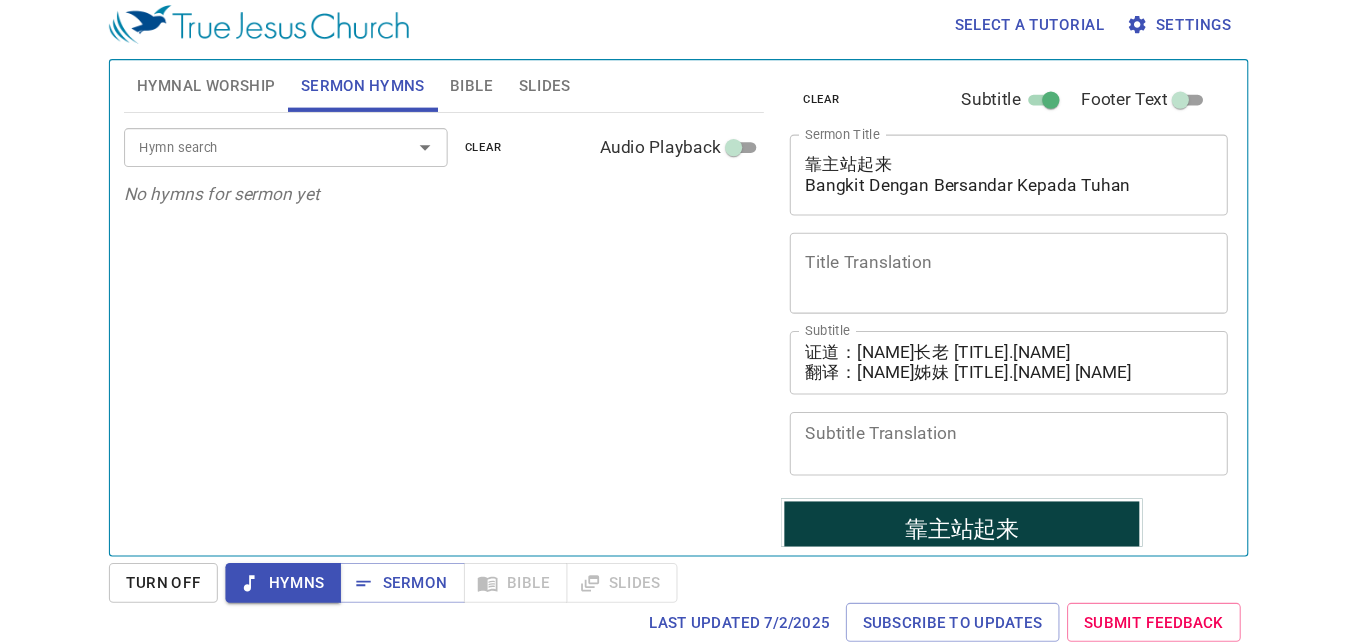scroll, scrollTop: 0, scrollLeft: 0, axis: both 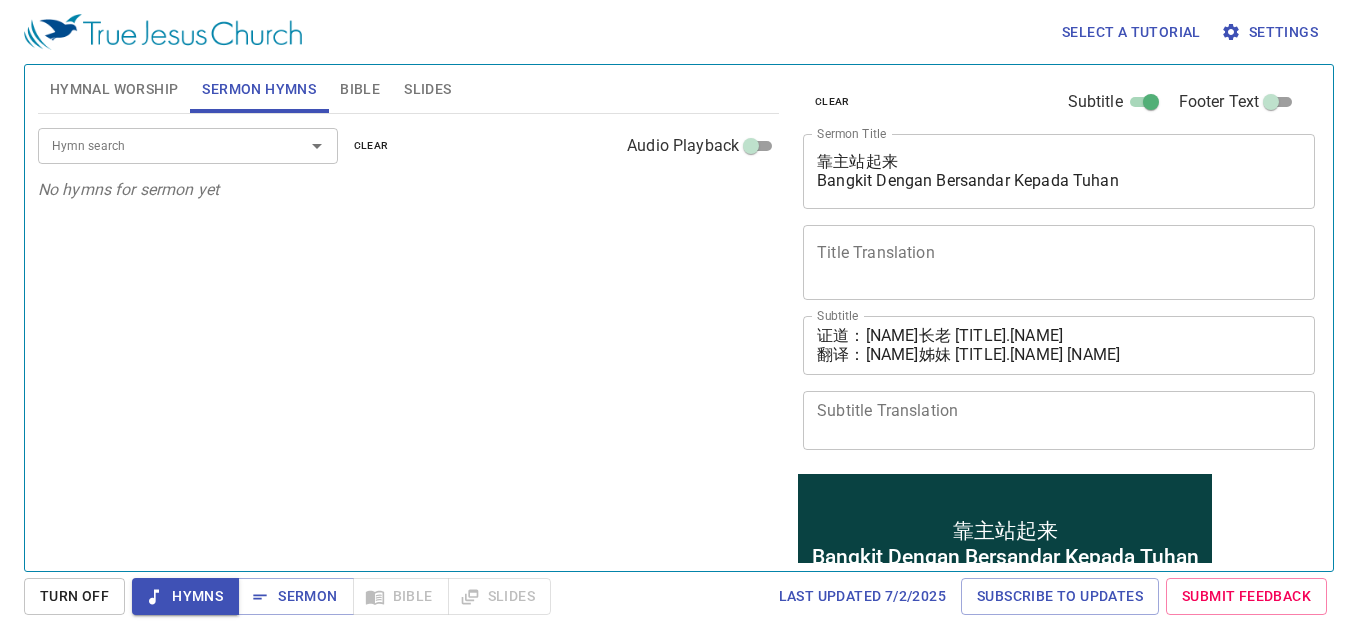 type 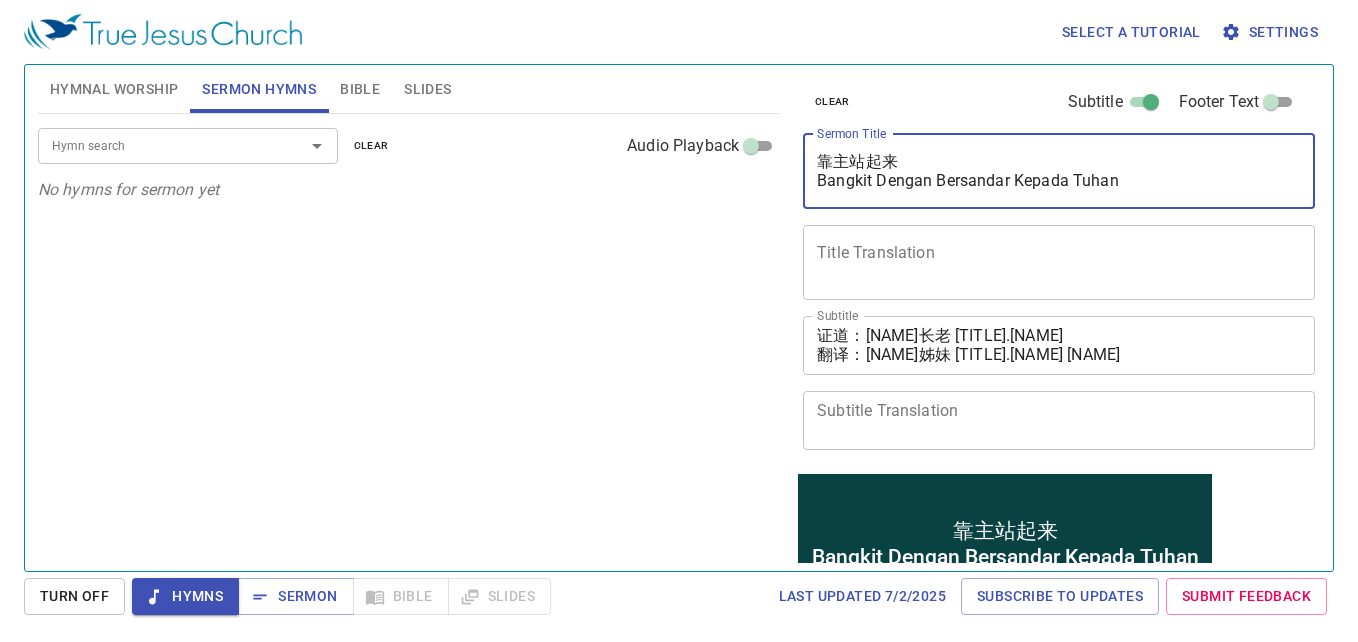 drag, startPoint x: 963, startPoint y: 157, endPoint x: 816, endPoint y: 166, distance: 147.27525 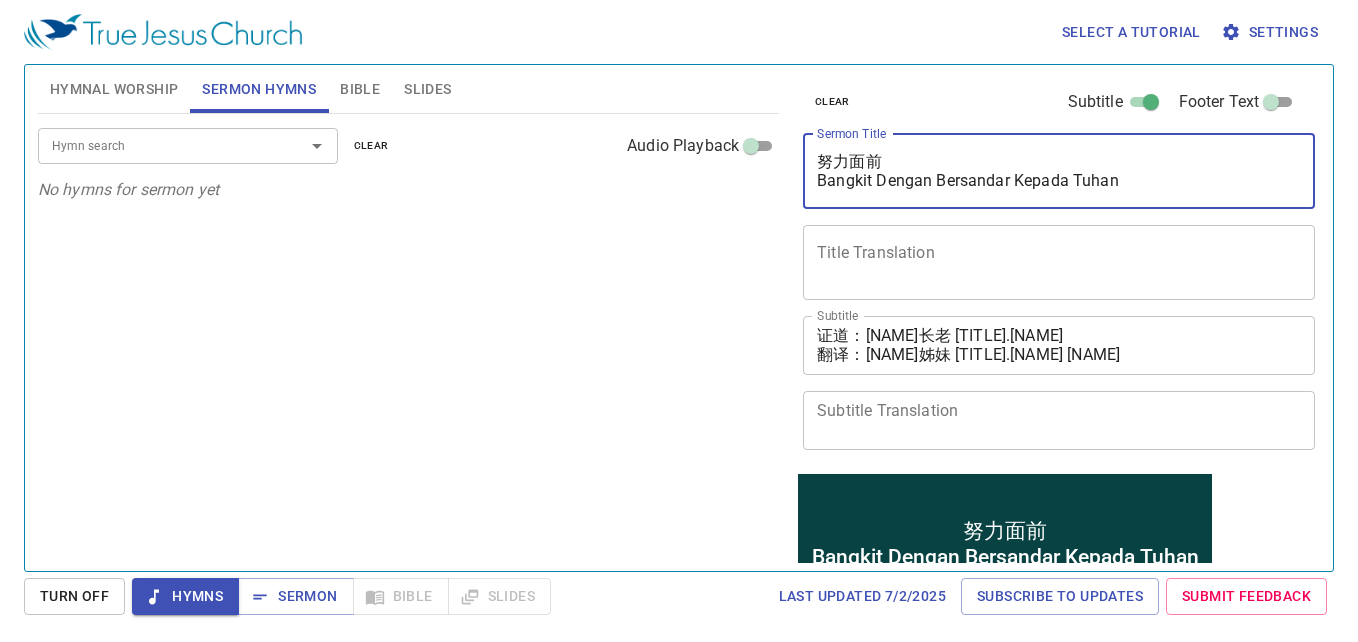 drag, startPoint x: 1130, startPoint y: 179, endPoint x: 813, endPoint y: 196, distance: 317.4555 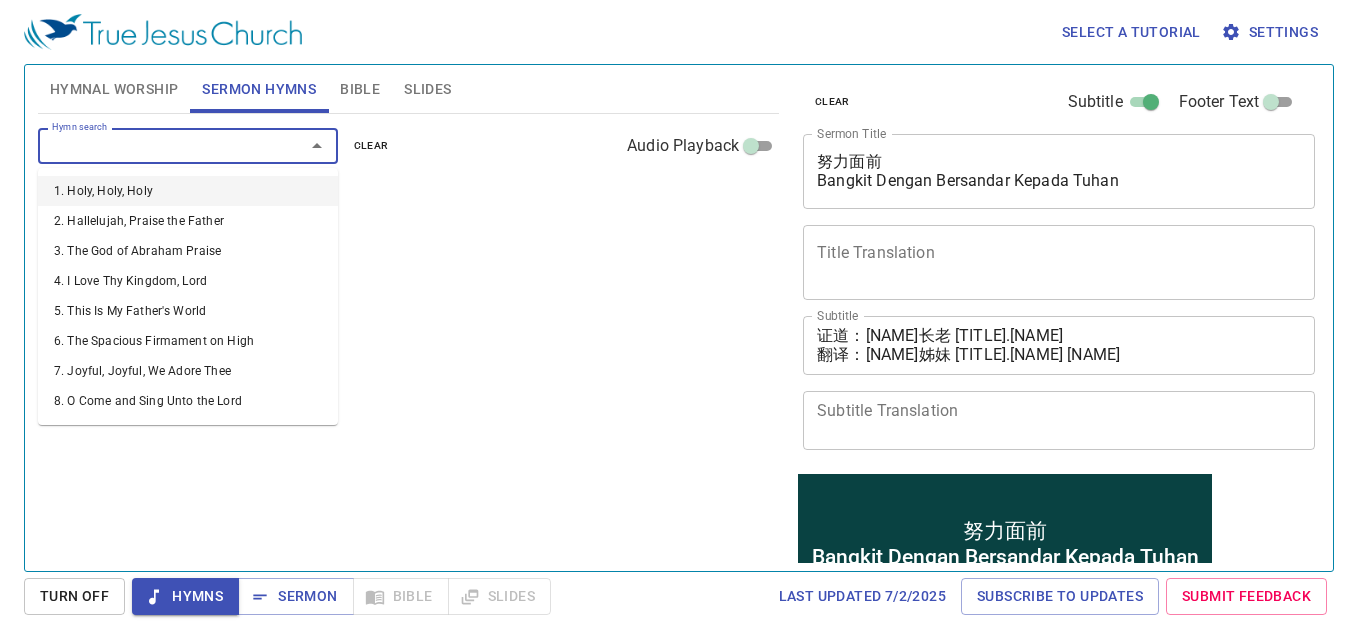 click on "Hymn search" at bounding box center [158, 145] 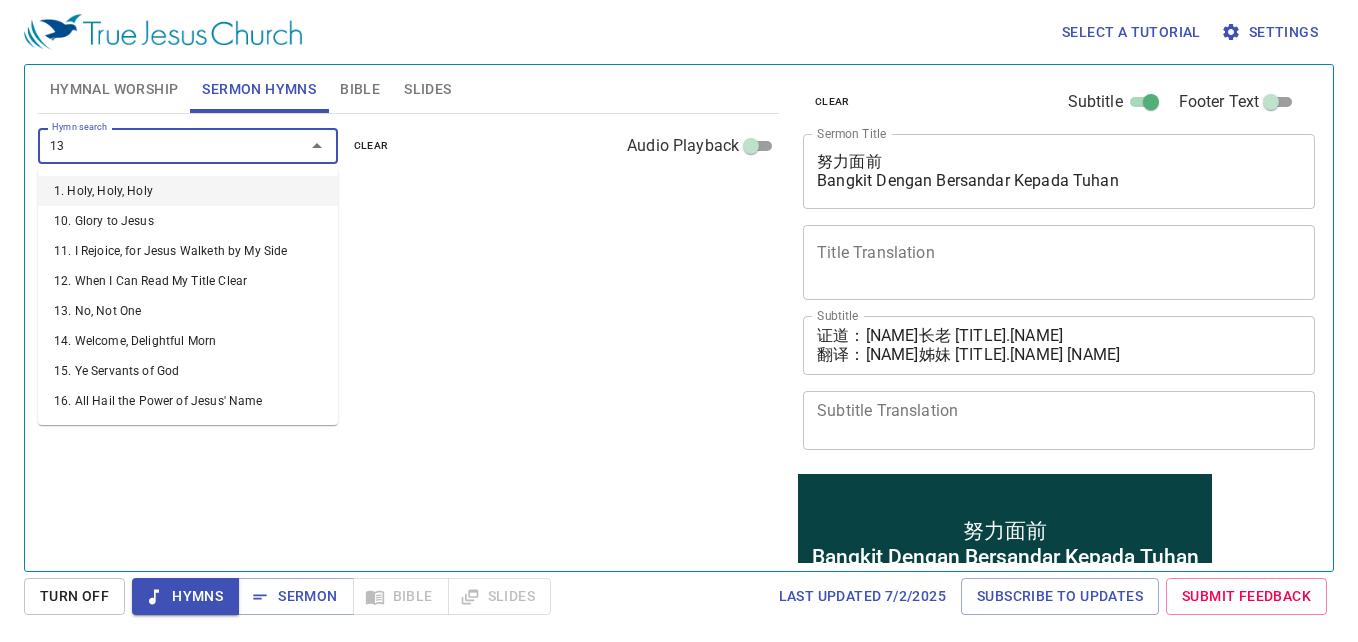 type on "130" 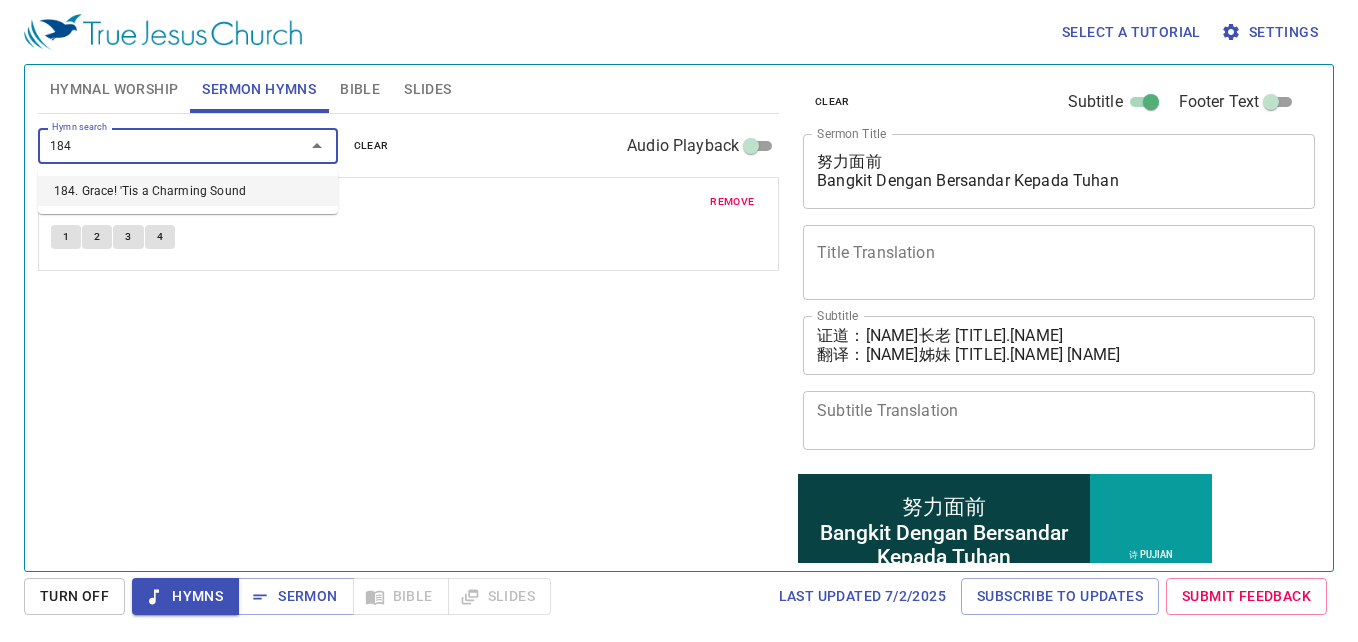 type on "184. Grace! 'Tis a Charming Sound" 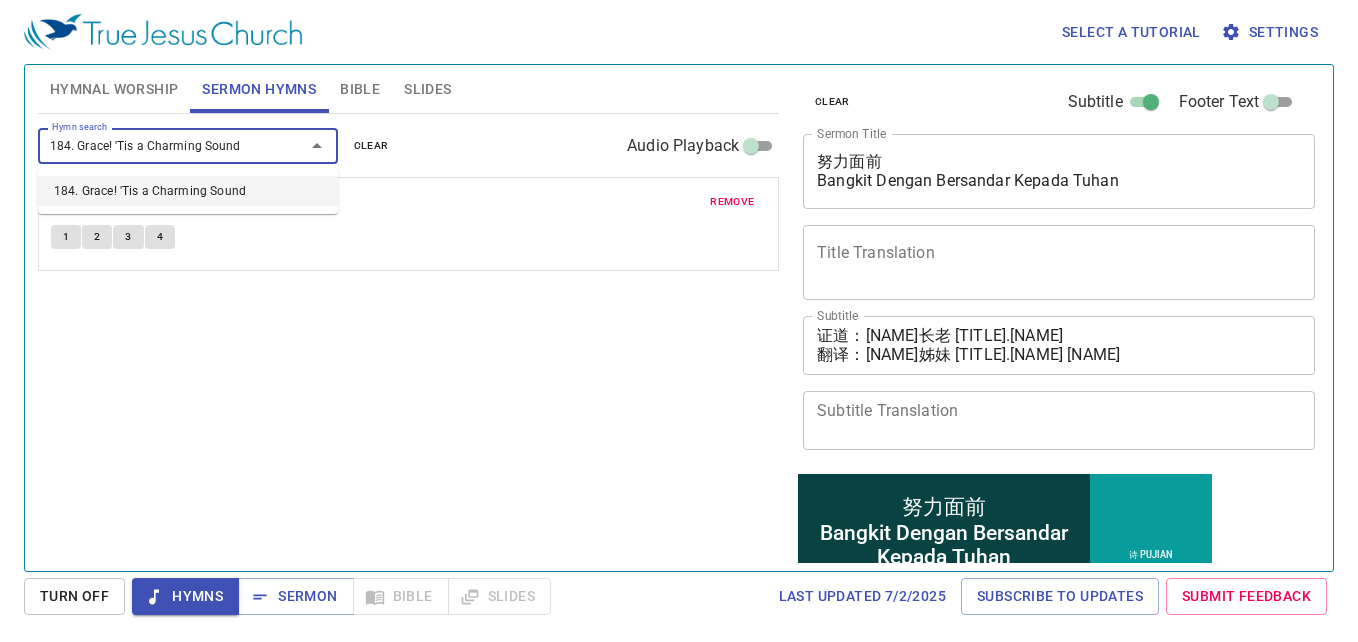 type 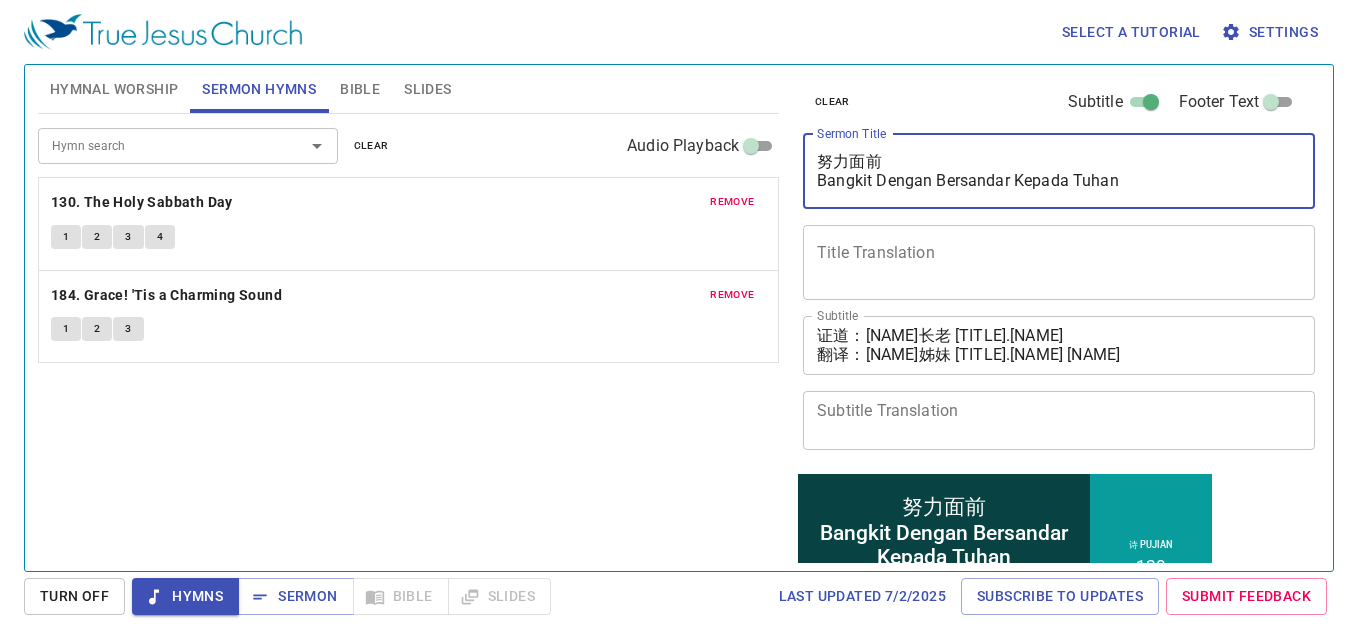drag, startPoint x: 1124, startPoint y: 183, endPoint x: 817, endPoint y: 196, distance: 307.27512 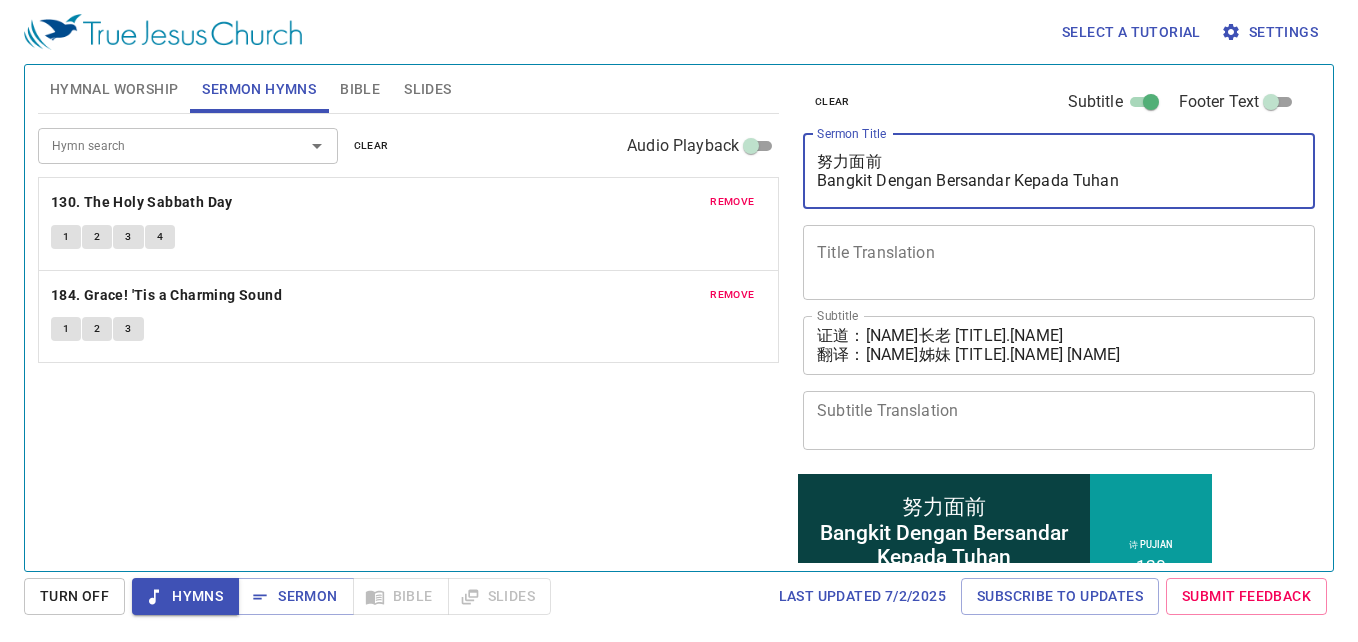 click on "努力面前
Bangkit Dengan Bersandar Kepada Tuhan x Sermon Title" at bounding box center [1059, 171] 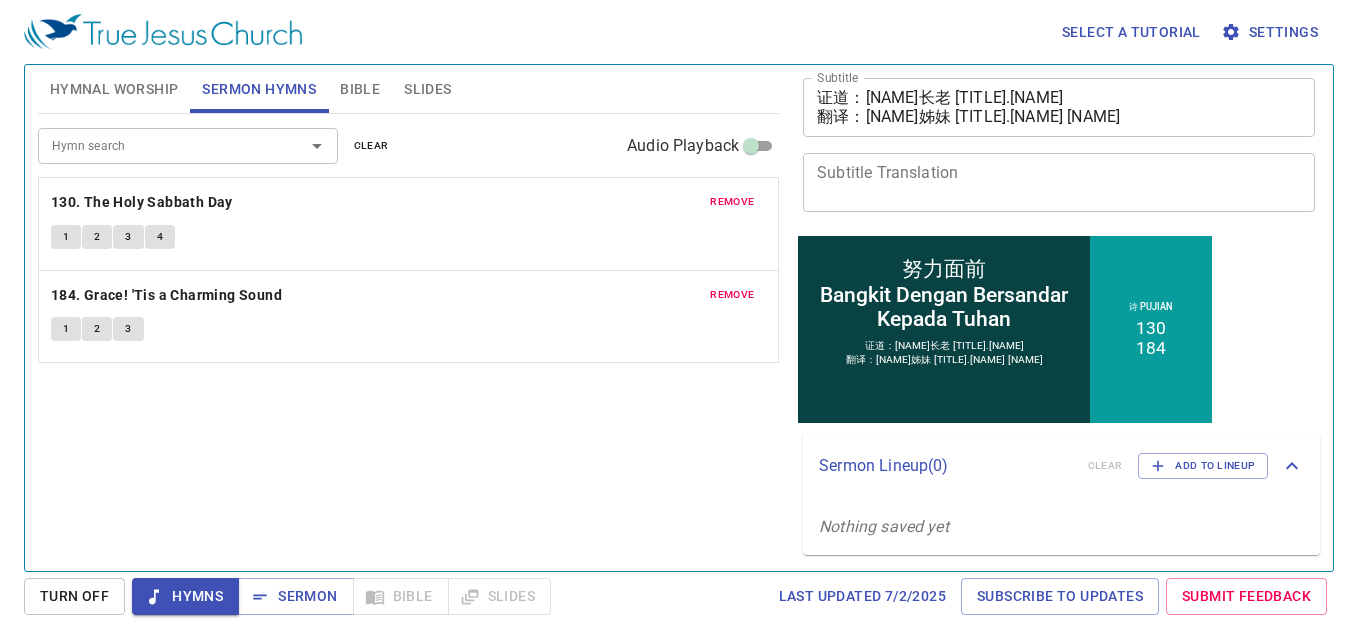 scroll, scrollTop: 0, scrollLeft: 0, axis: both 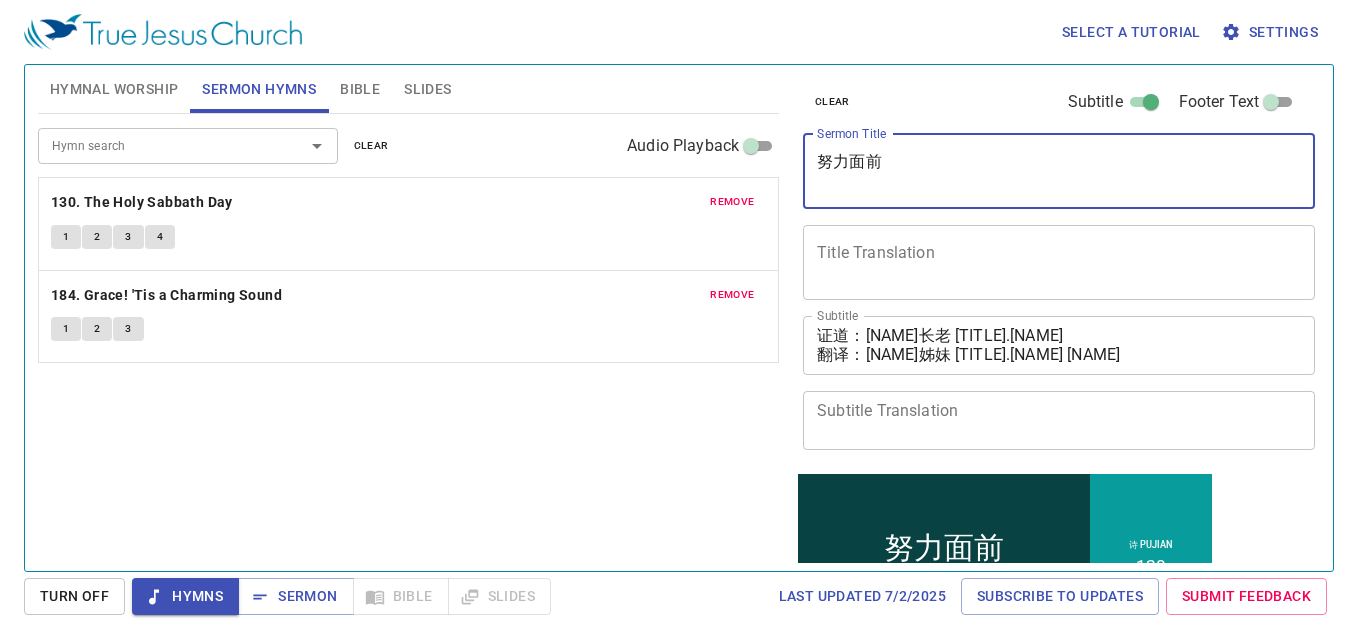 type on "努力面前" 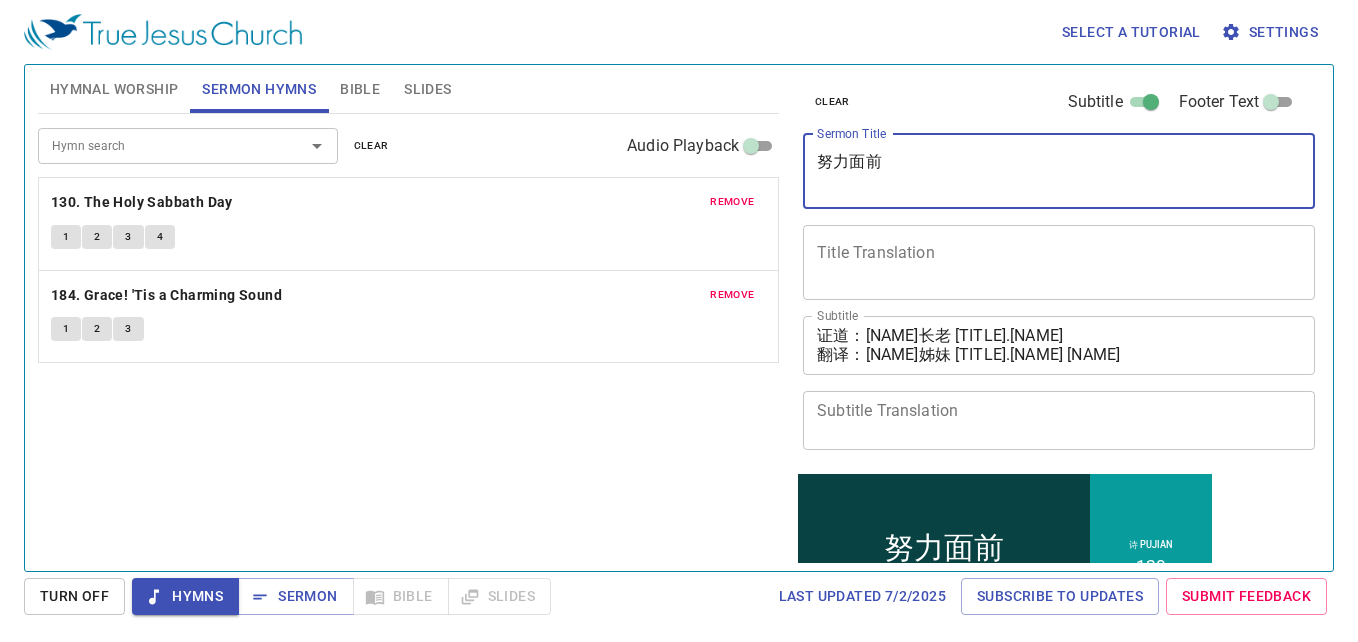 click on "努力面前" at bounding box center (1059, 171) 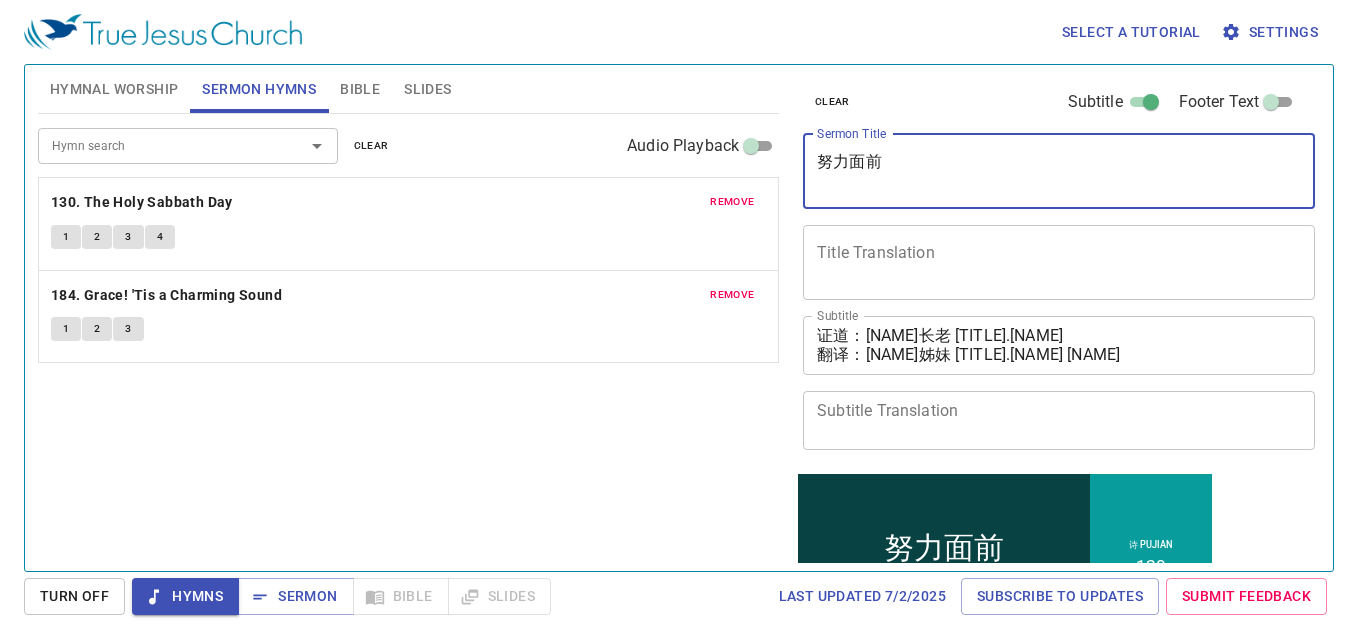 click on "努力面前
x Sermon Title" at bounding box center [1059, 171] 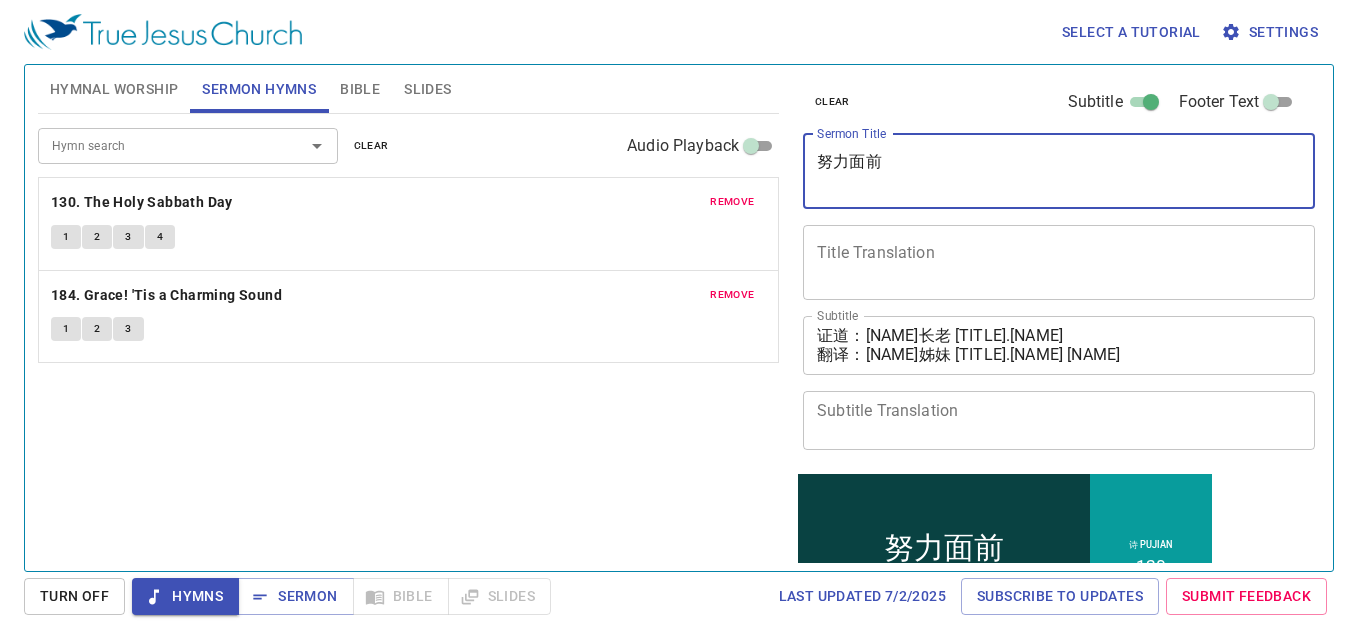 click on "x Title Translation" at bounding box center [1059, 262] 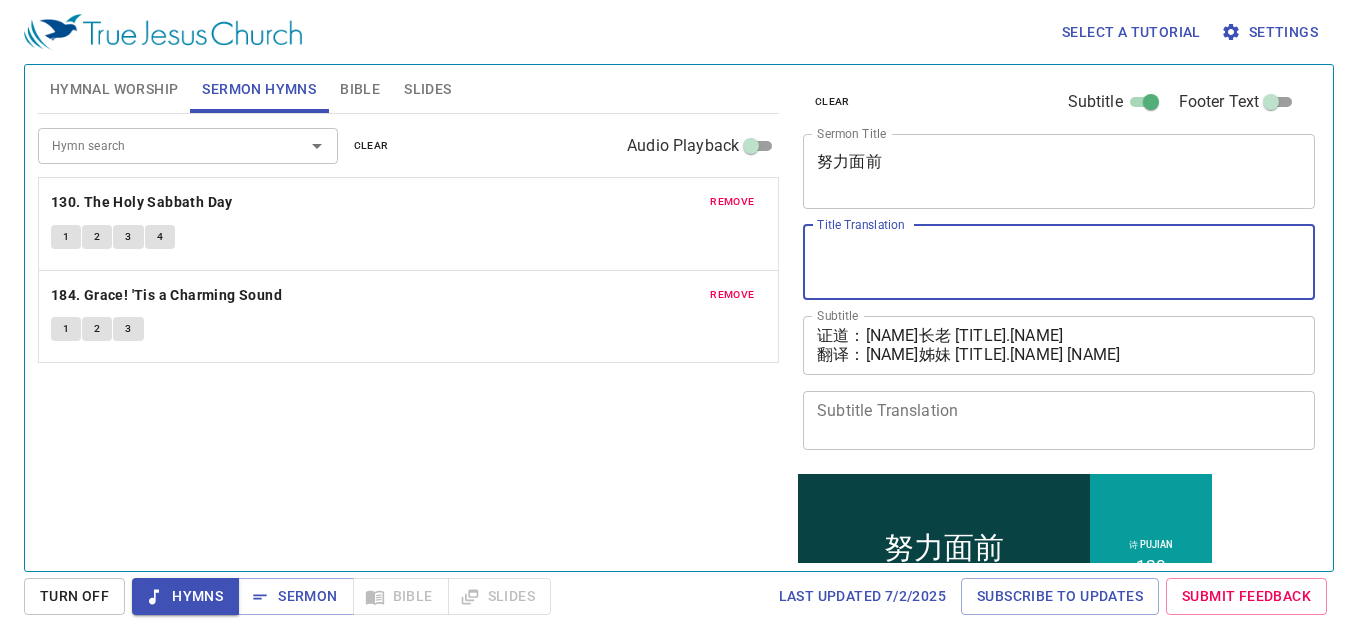 paste on "Di hadapan usaha" 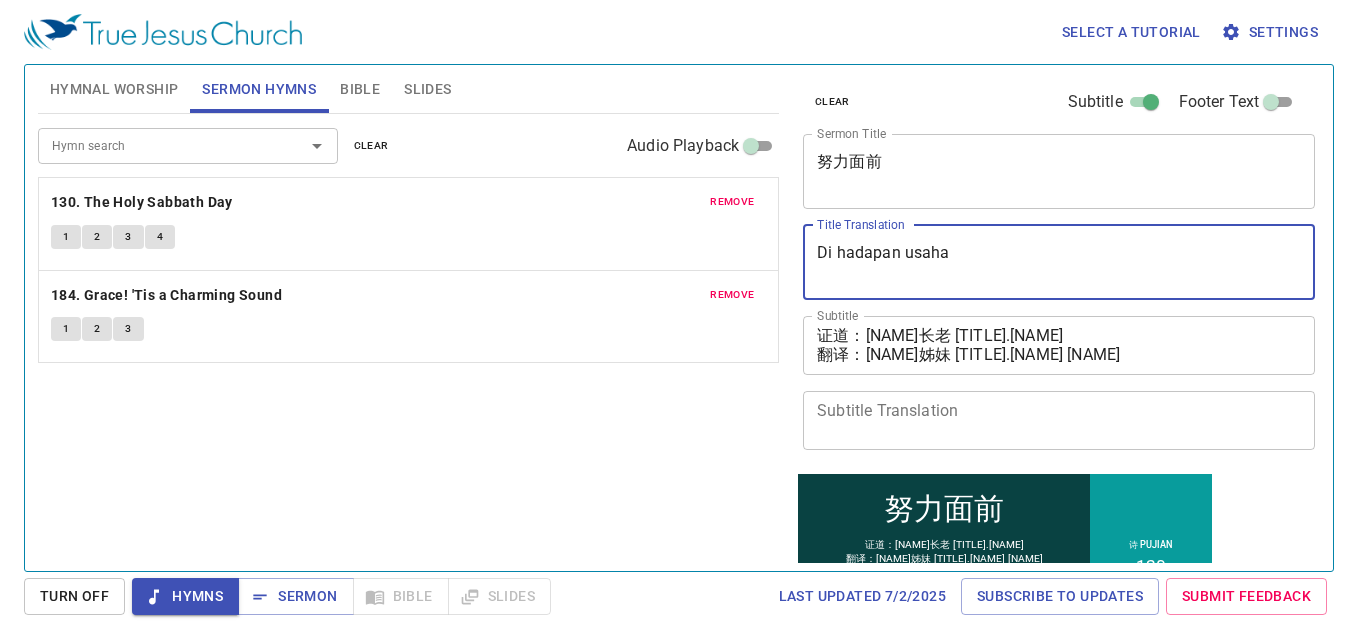 click on "Di hadapan usaha" at bounding box center [1059, 262] 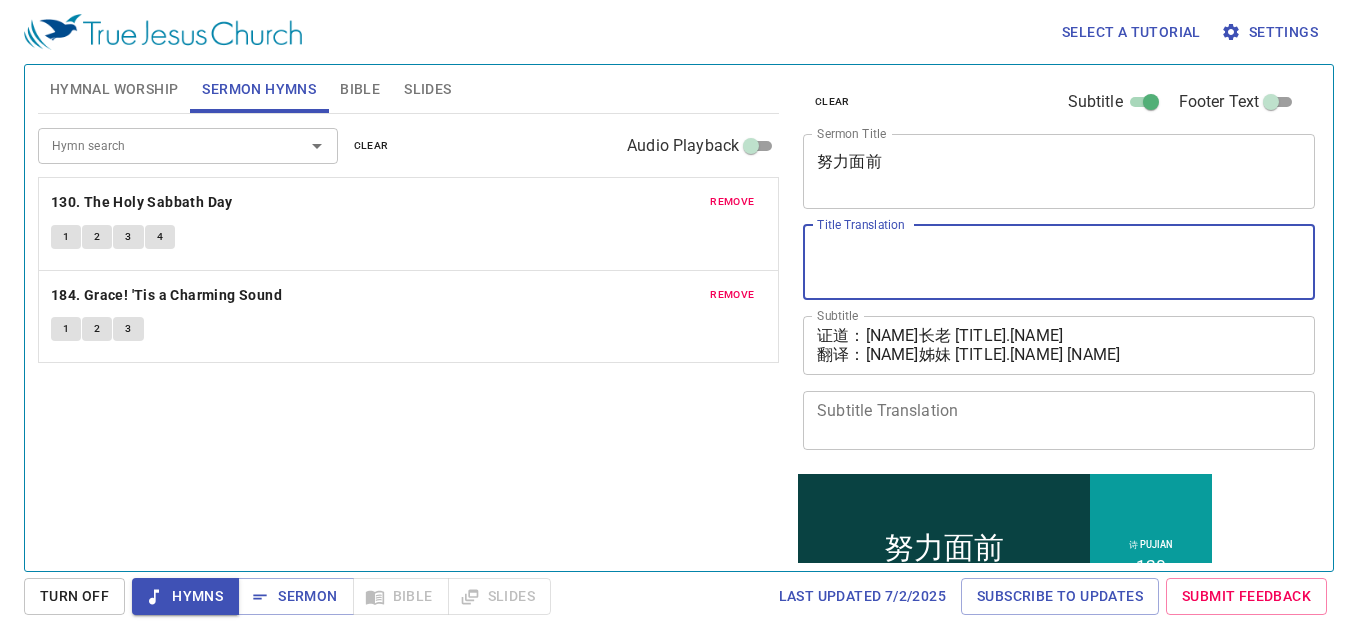 click on "努力面前
x Sermon Title" at bounding box center [1059, 171] 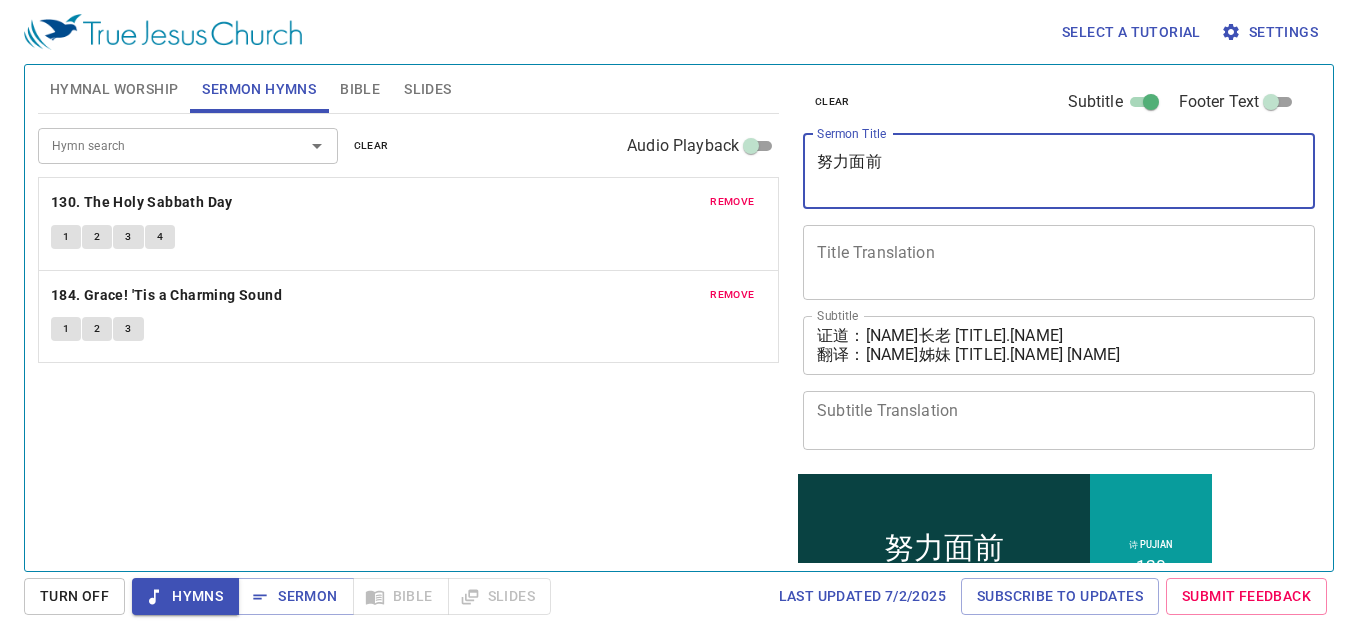 click on "努力面前
x Sermon Title" at bounding box center [1059, 171] 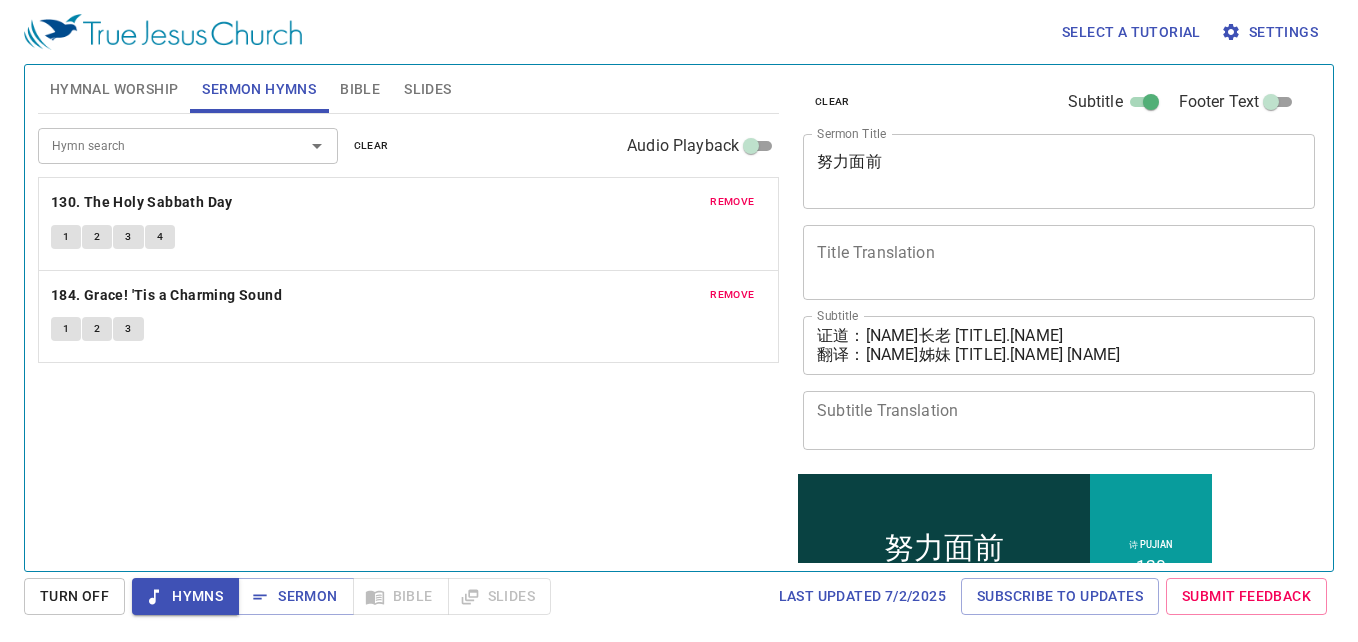click on "努力面前
x Sermon Title" at bounding box center [1059, 171] 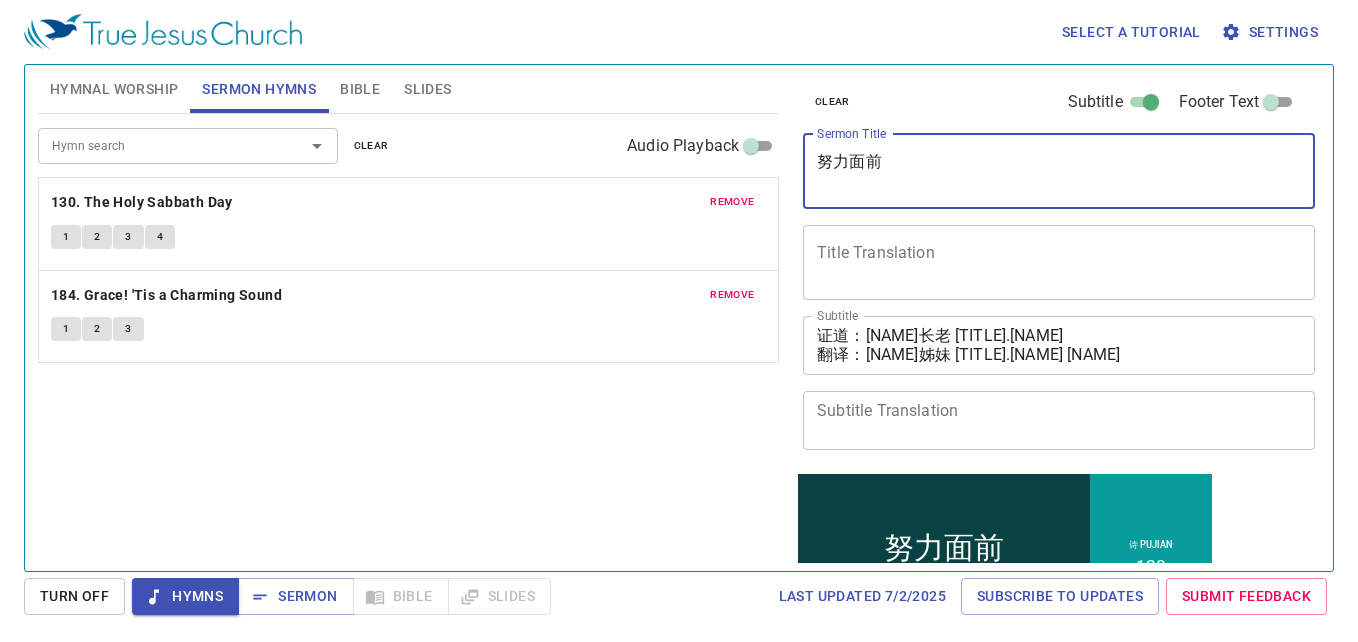 click on "努力面前" at bounding box center [1059, 171] 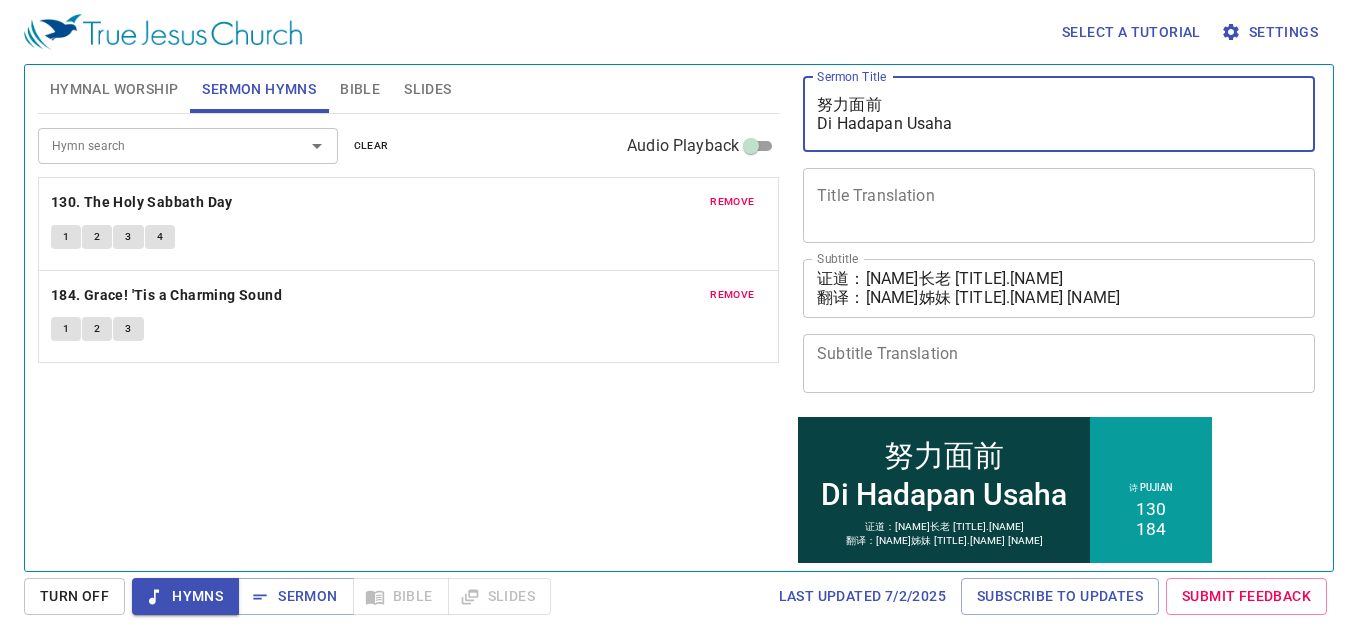 scroll, scrollTop: 6, scrollLeft: 0, axis: vertical 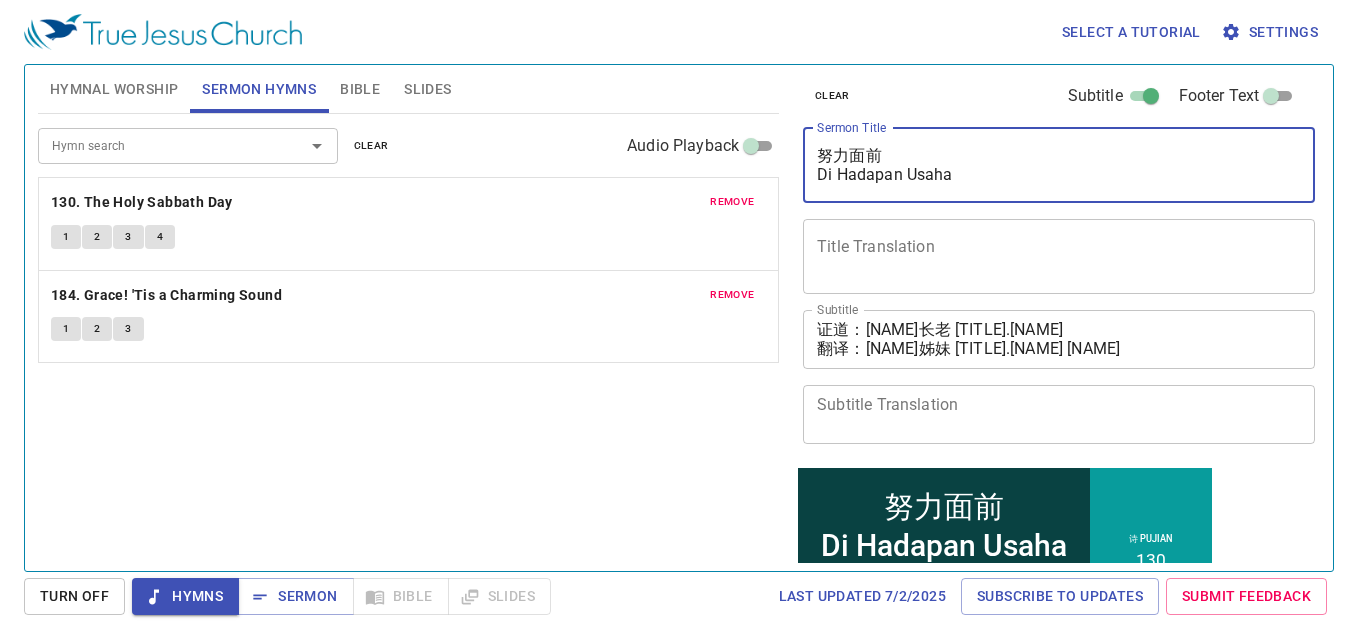 drag, startPoint x: 991, startPoint y: 182, endPoint x: 816, endPoint y: 187, distance: 175.07141 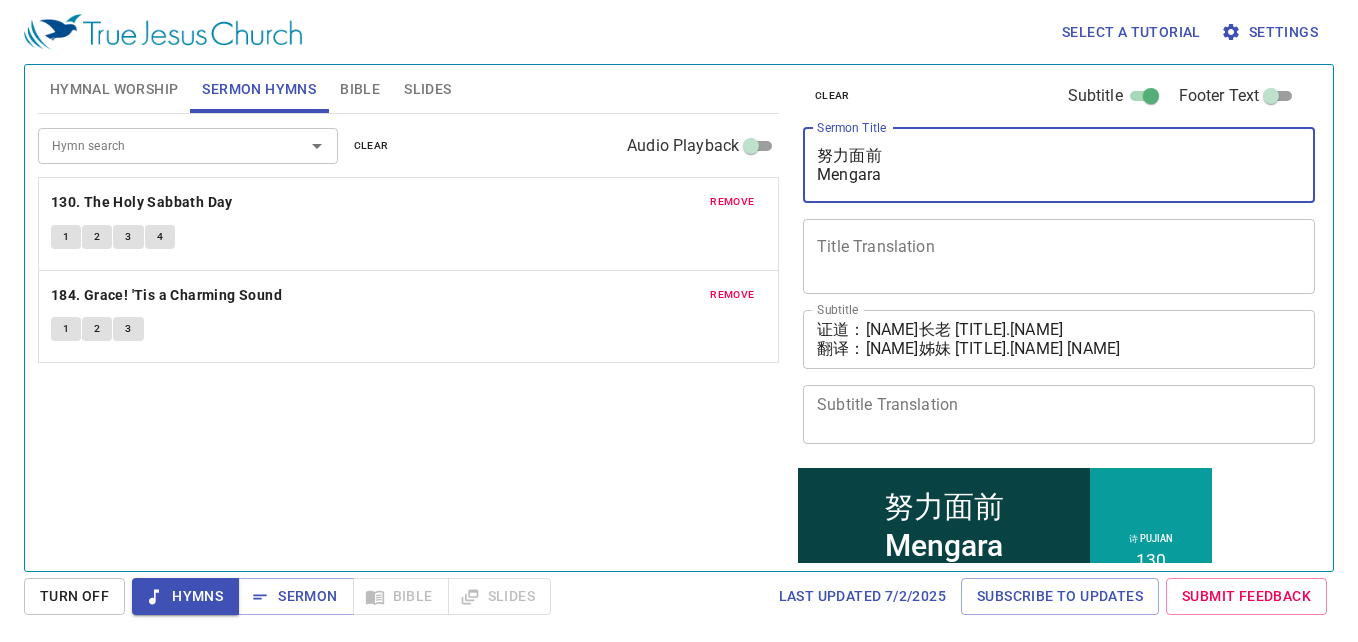 type on "努力面前
Mengarah" 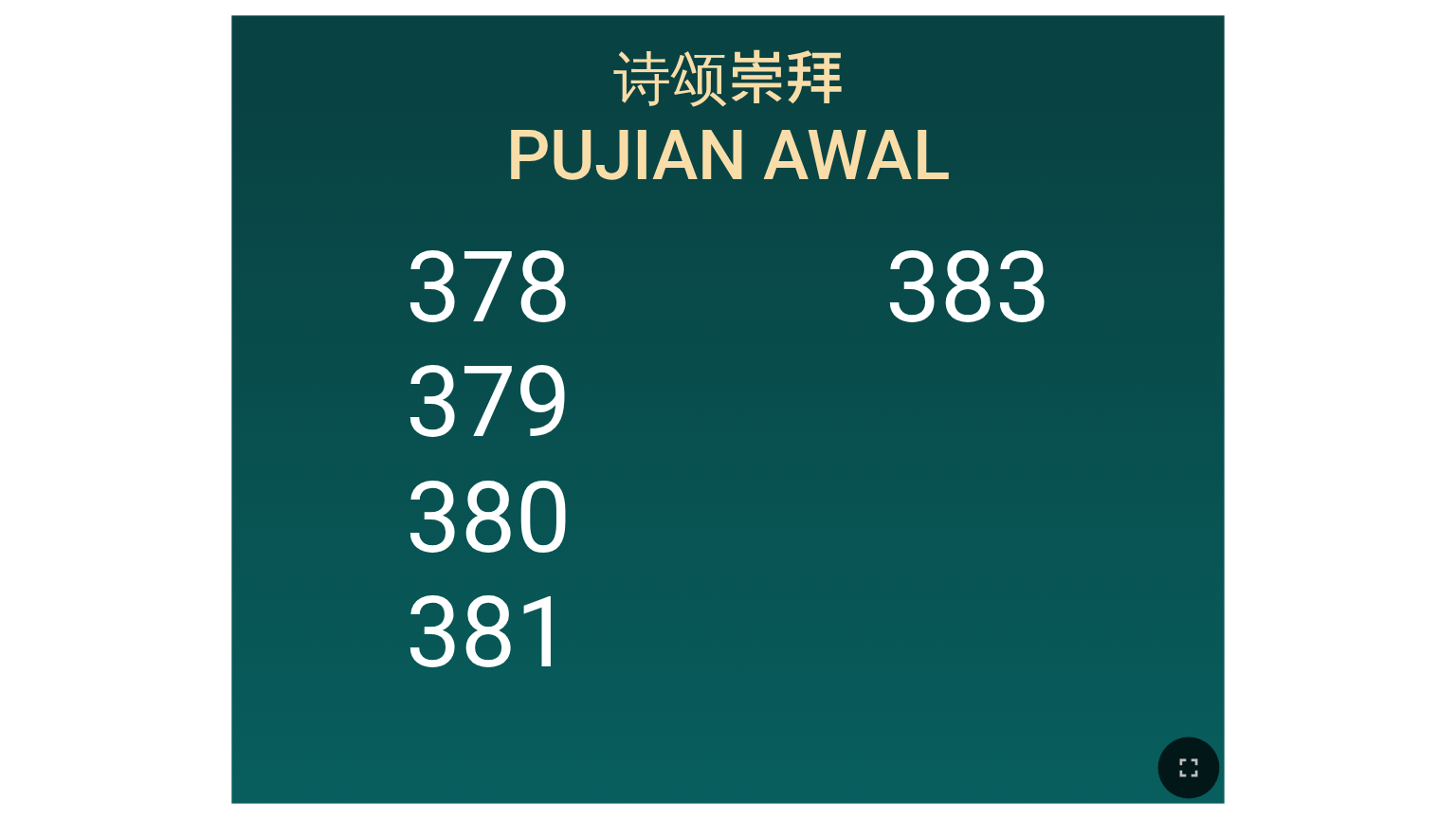 scroll, scrollTop: 0, scrollLeft: 0, axis: both 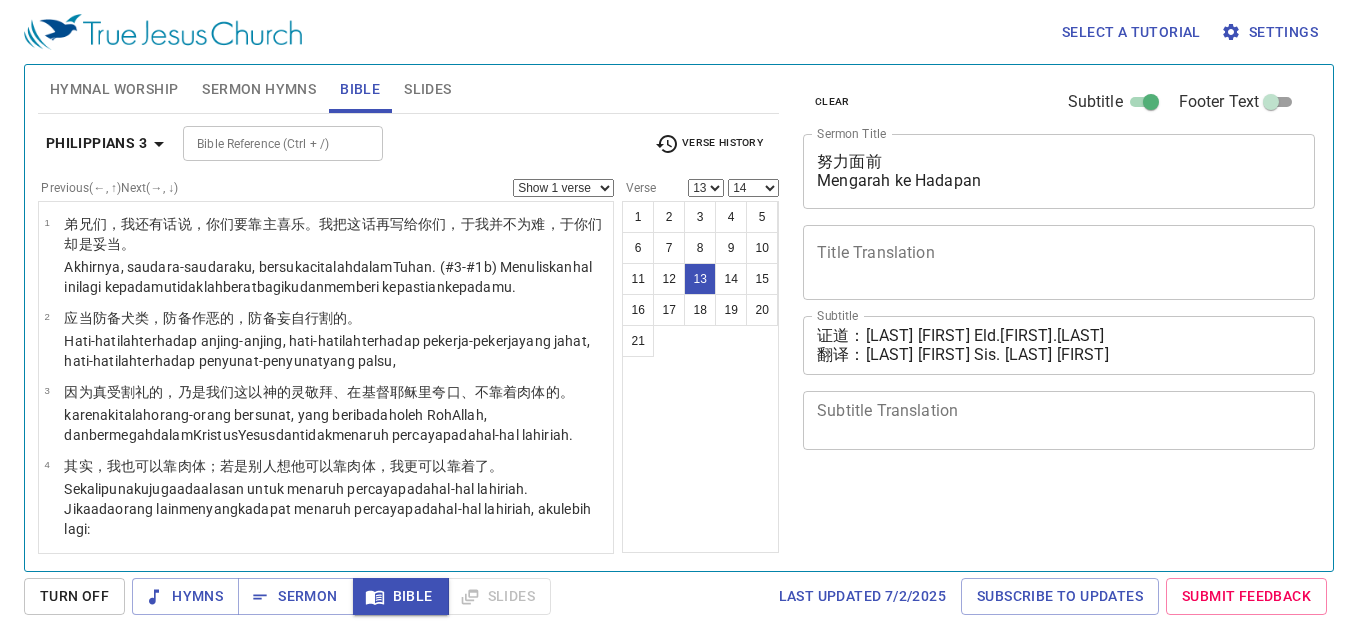 select on "13" 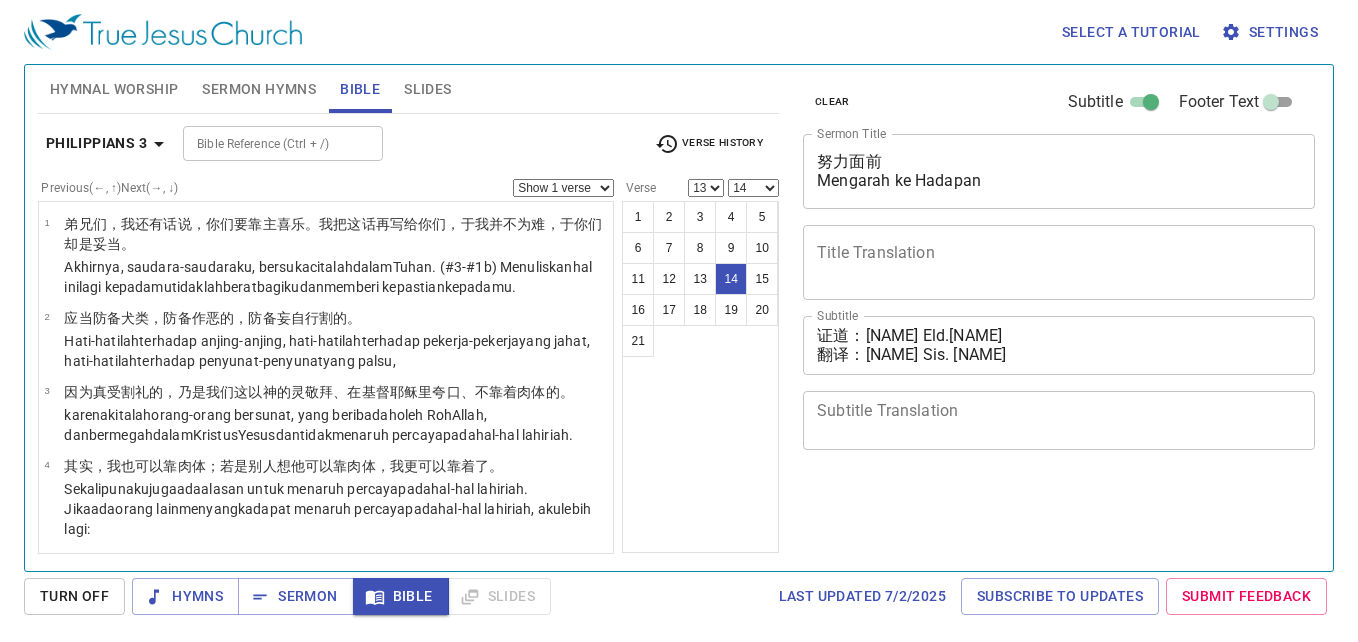 select on "13" 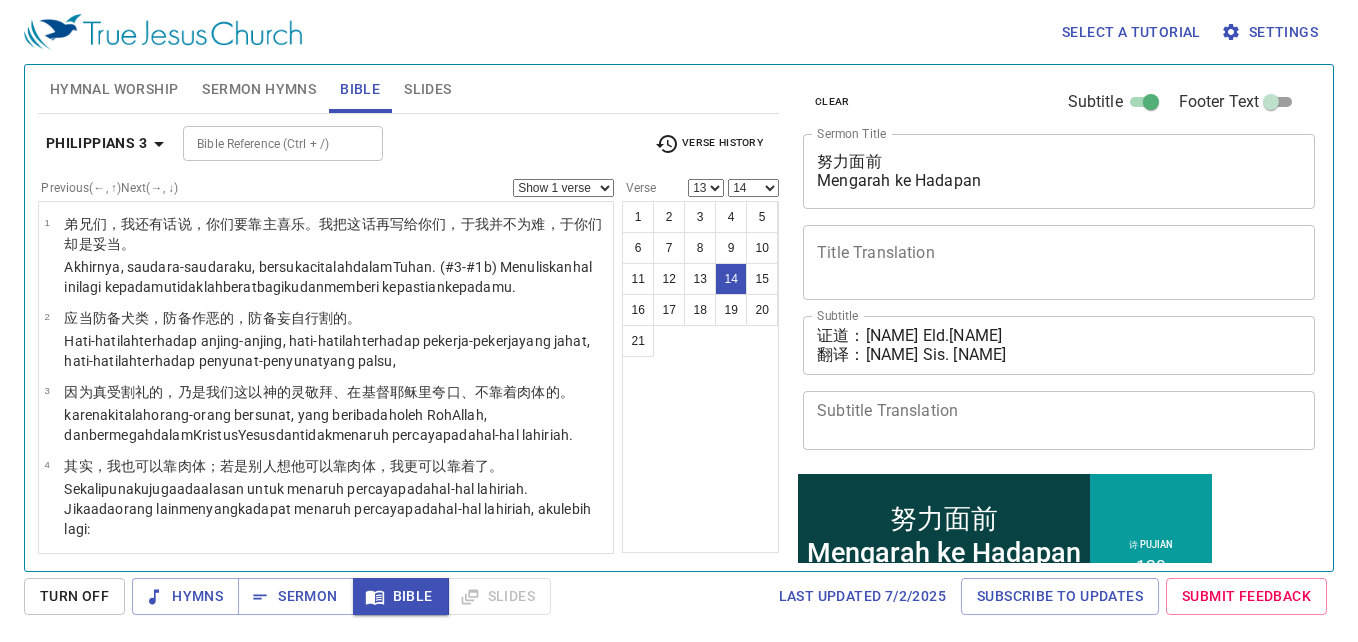 scroll, scrollTop: 960, scrollLeft: 0, axis: vertical 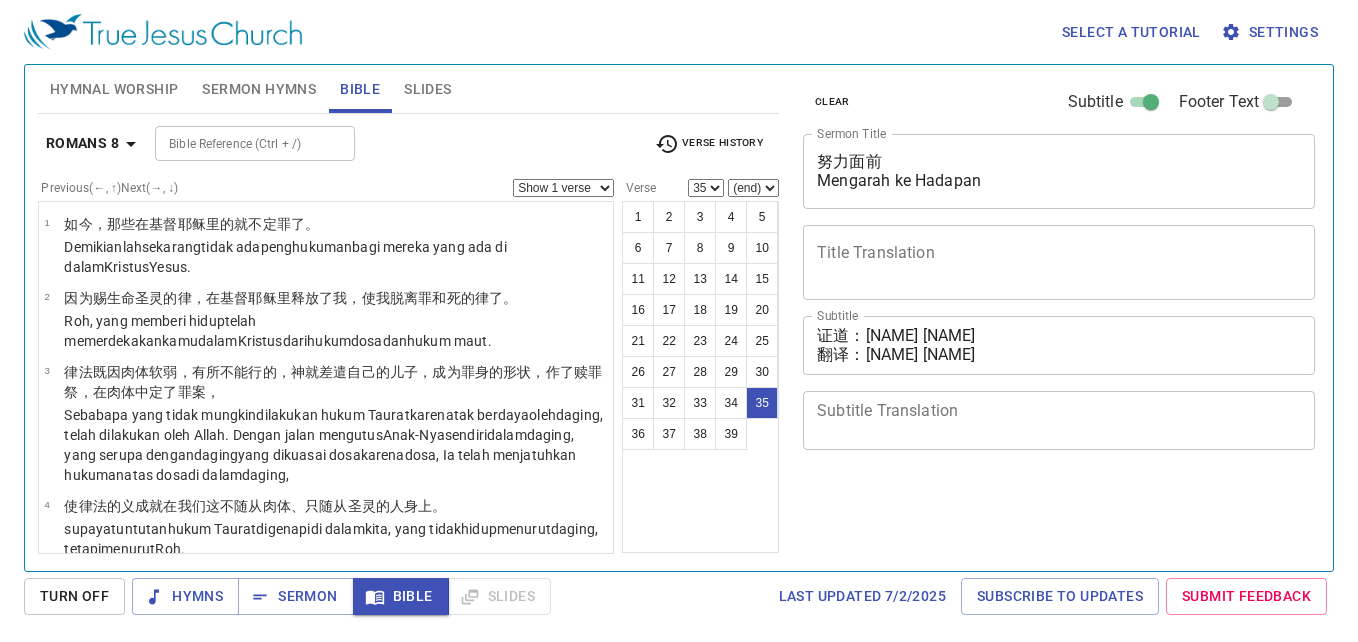 select on "35" 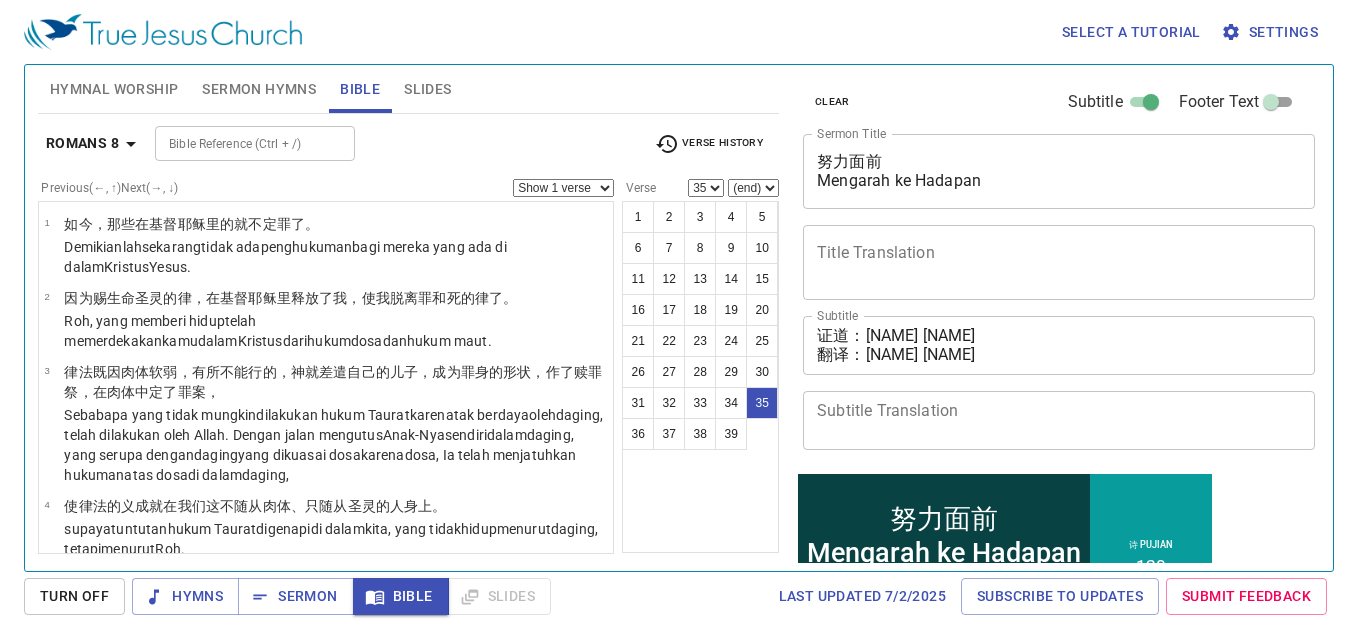 scroll, scrollTop: 2946, scrollLeft: 0, axis: vertical 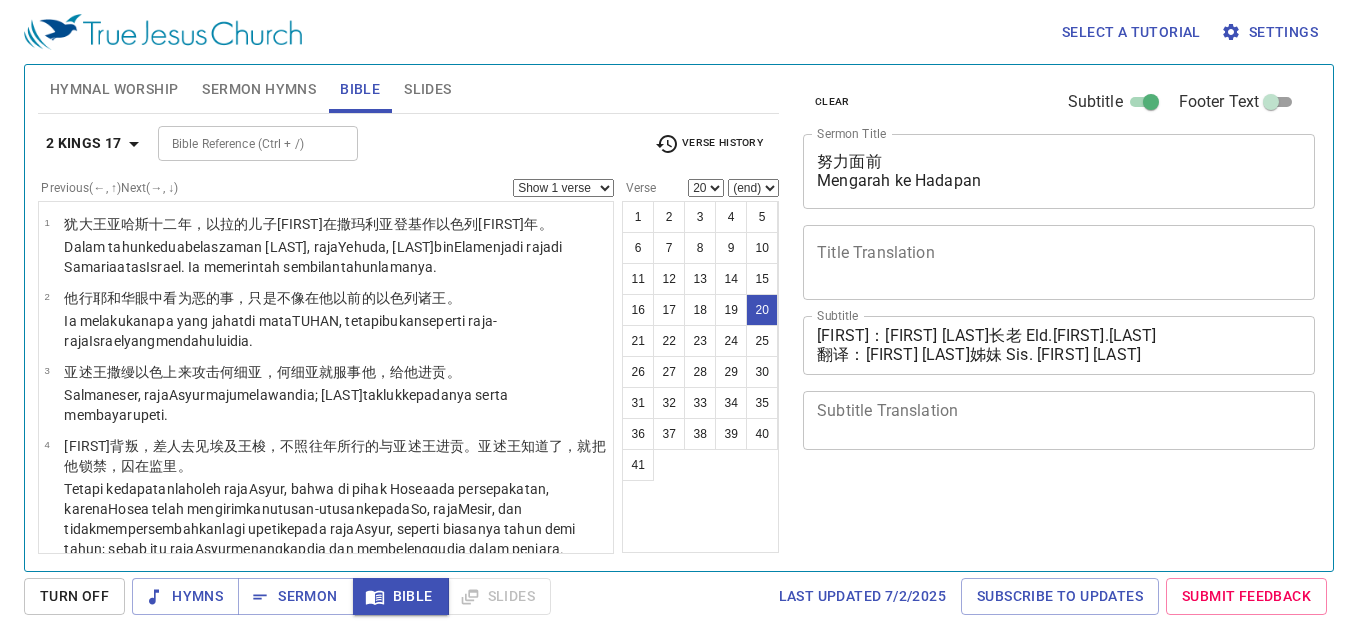 select on "20" 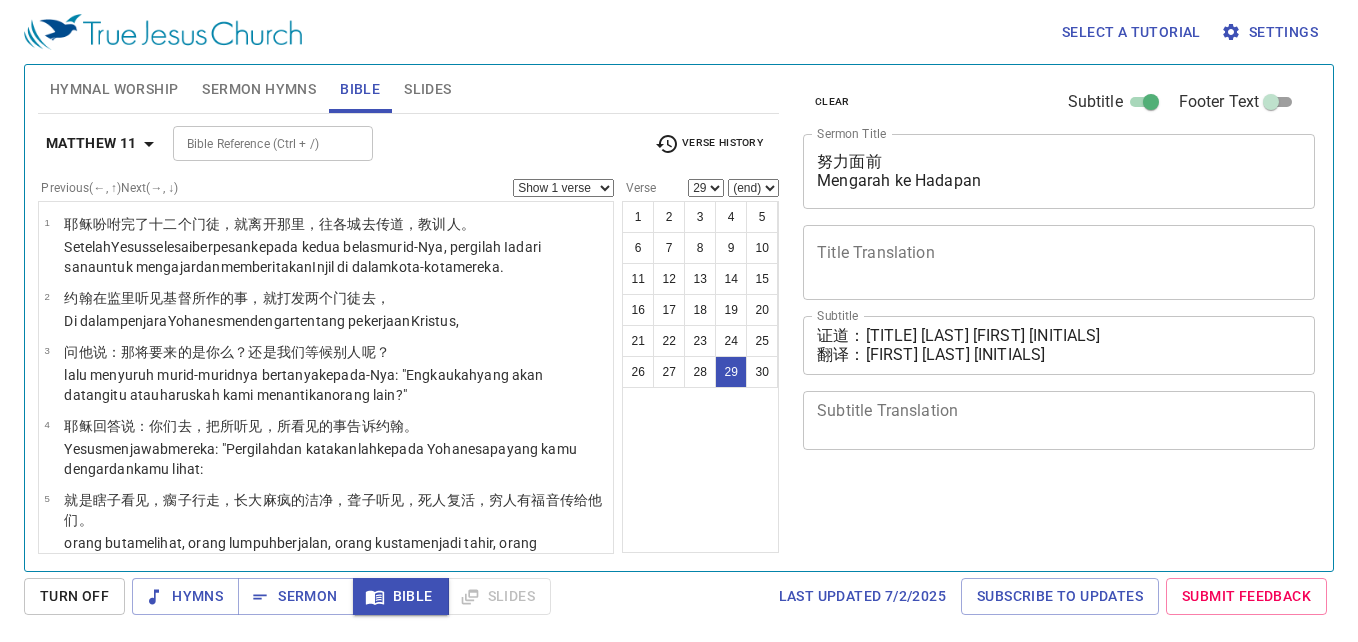 select on "29" 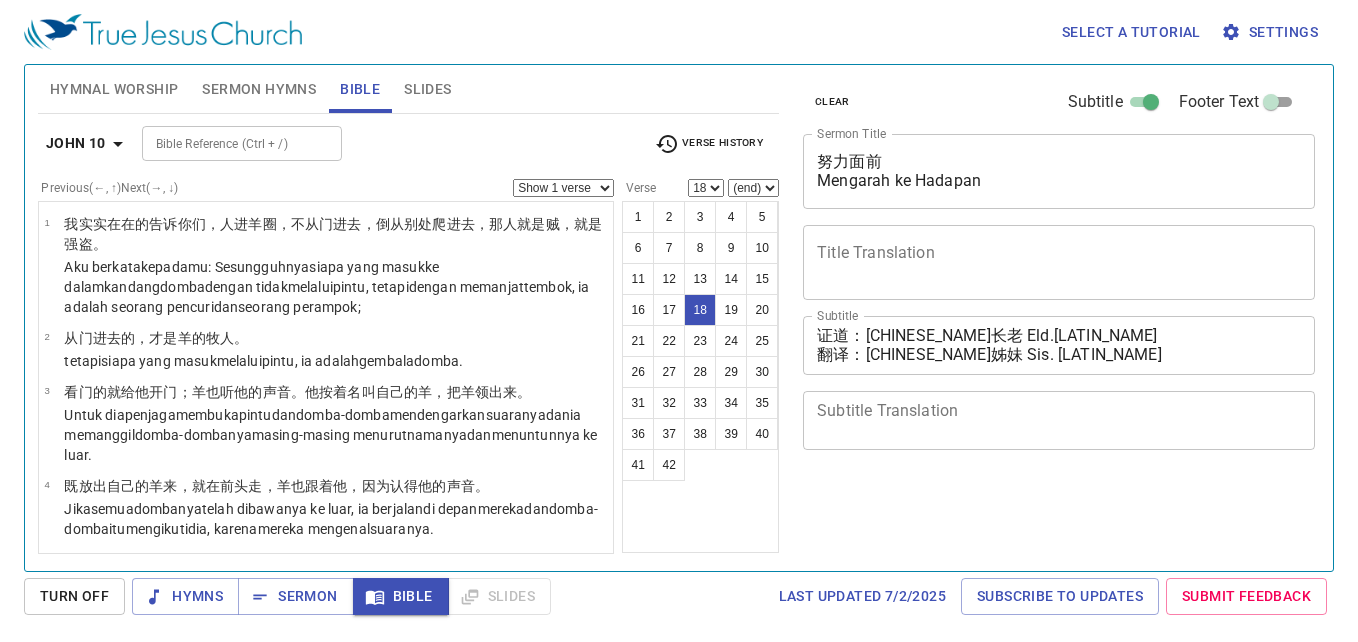 select on "18" 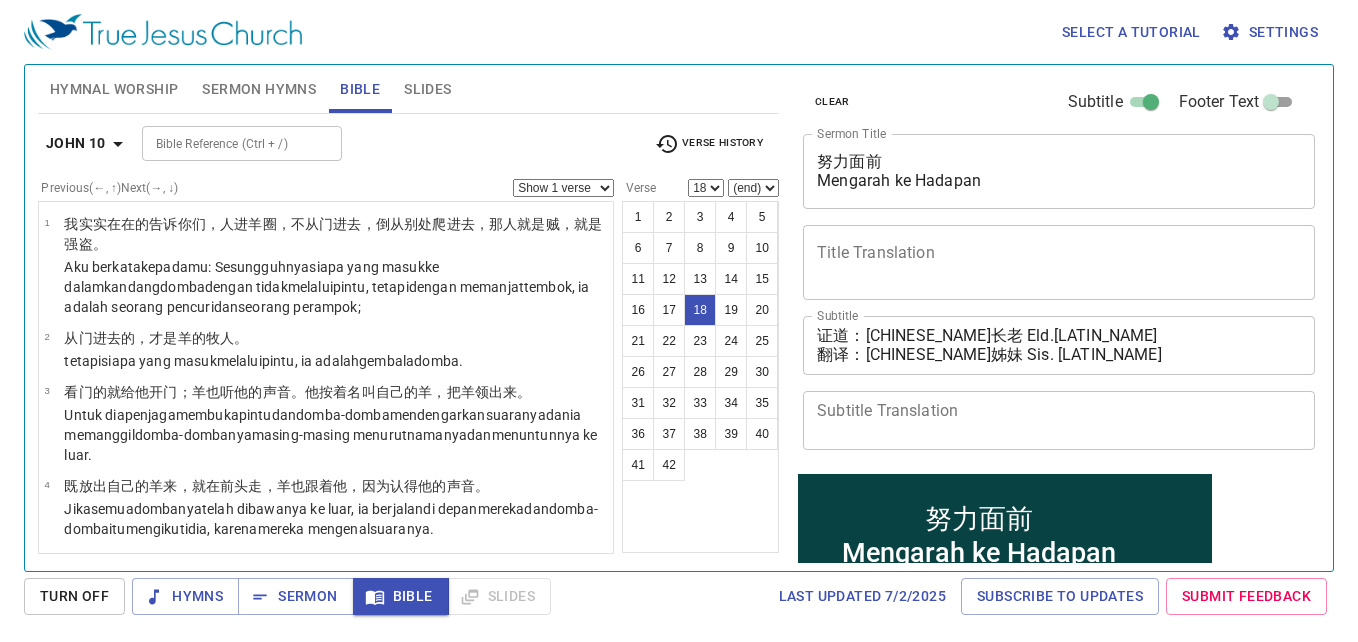 scroll, scrollTop: 1288, scrollLeft: 0, axis: vertical 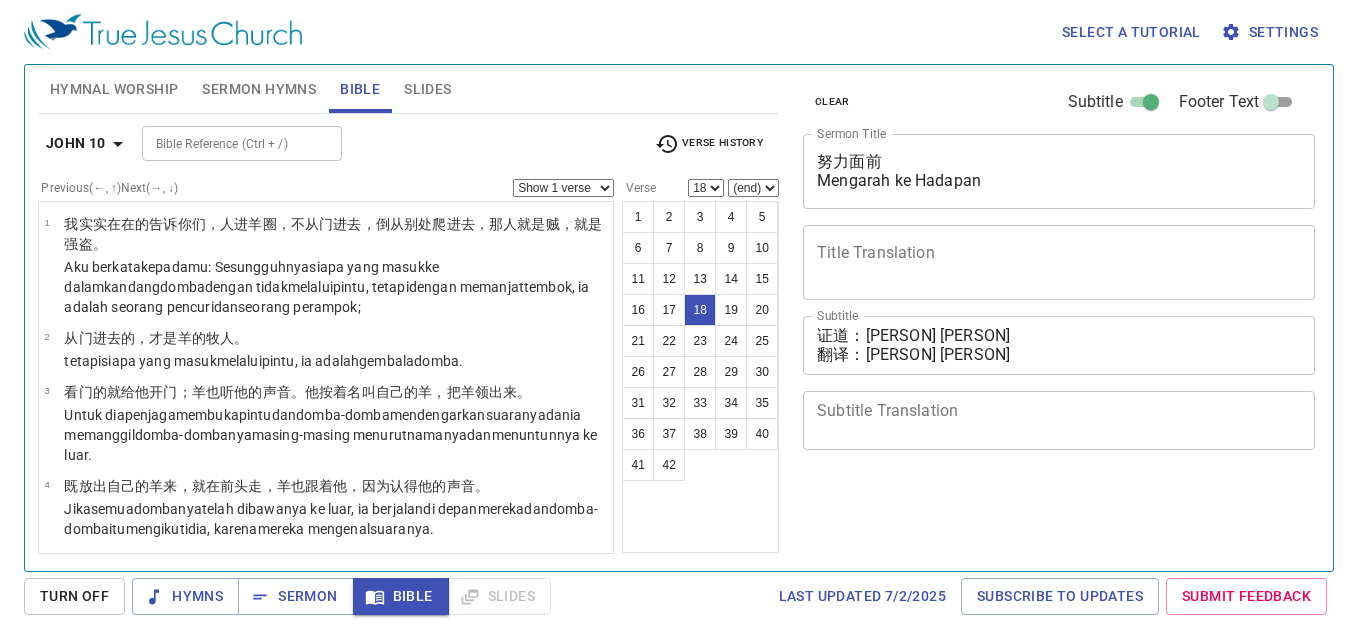 select on "18" 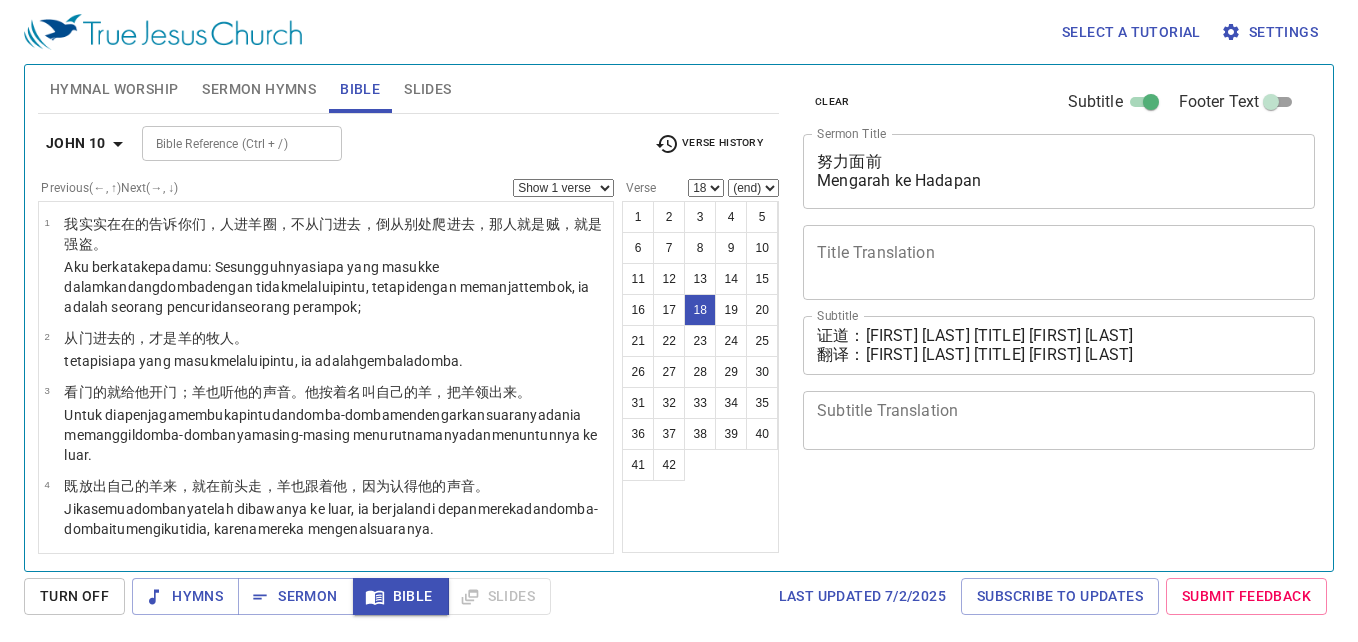 select on "18" 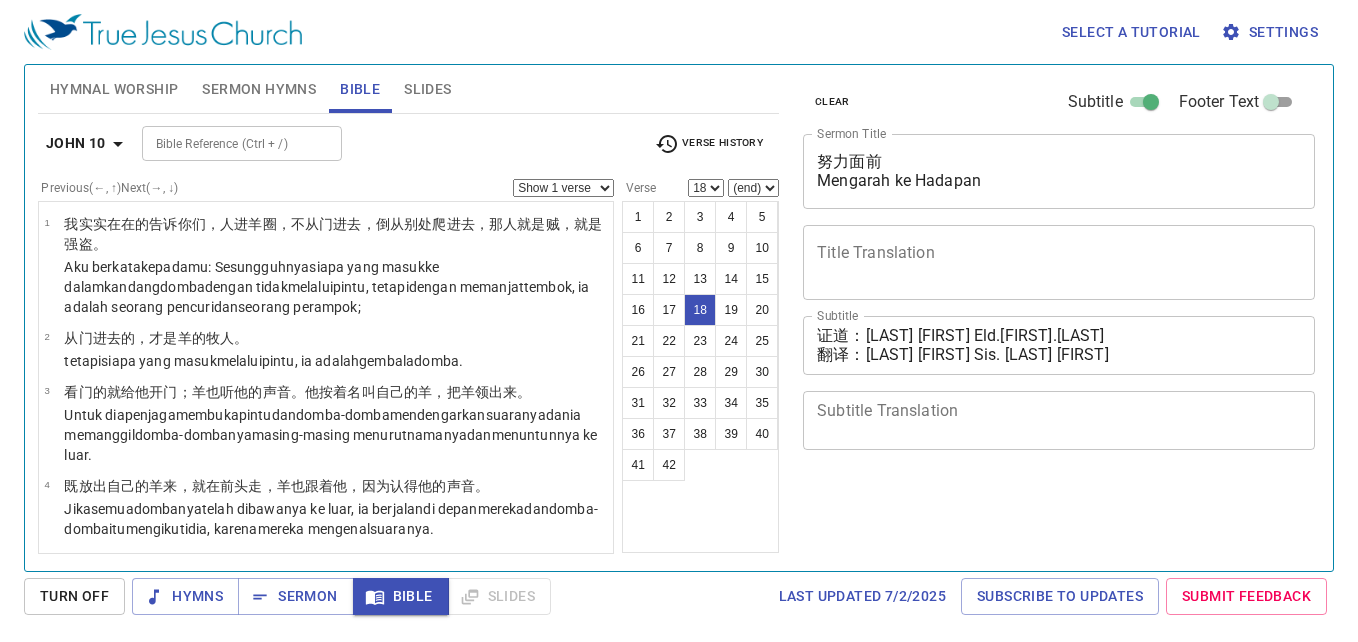 select on "18" 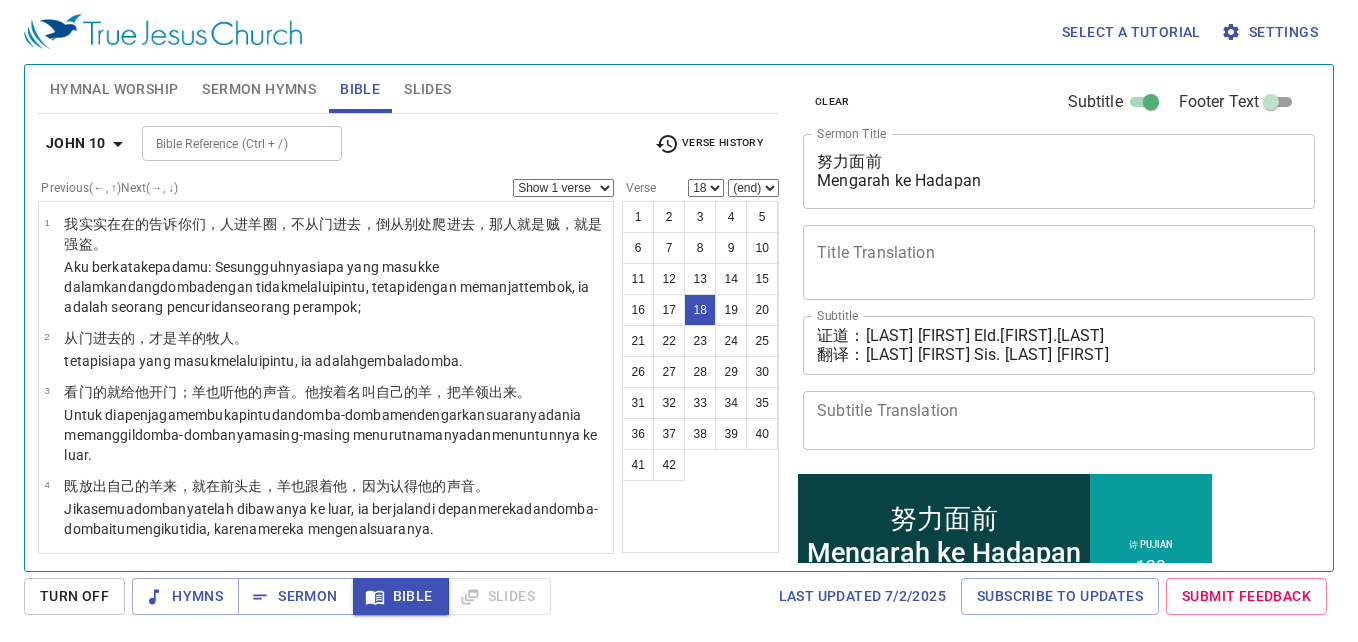 scroll, scrollTop: 1288, scrollLeft: 0, axis: vertical 